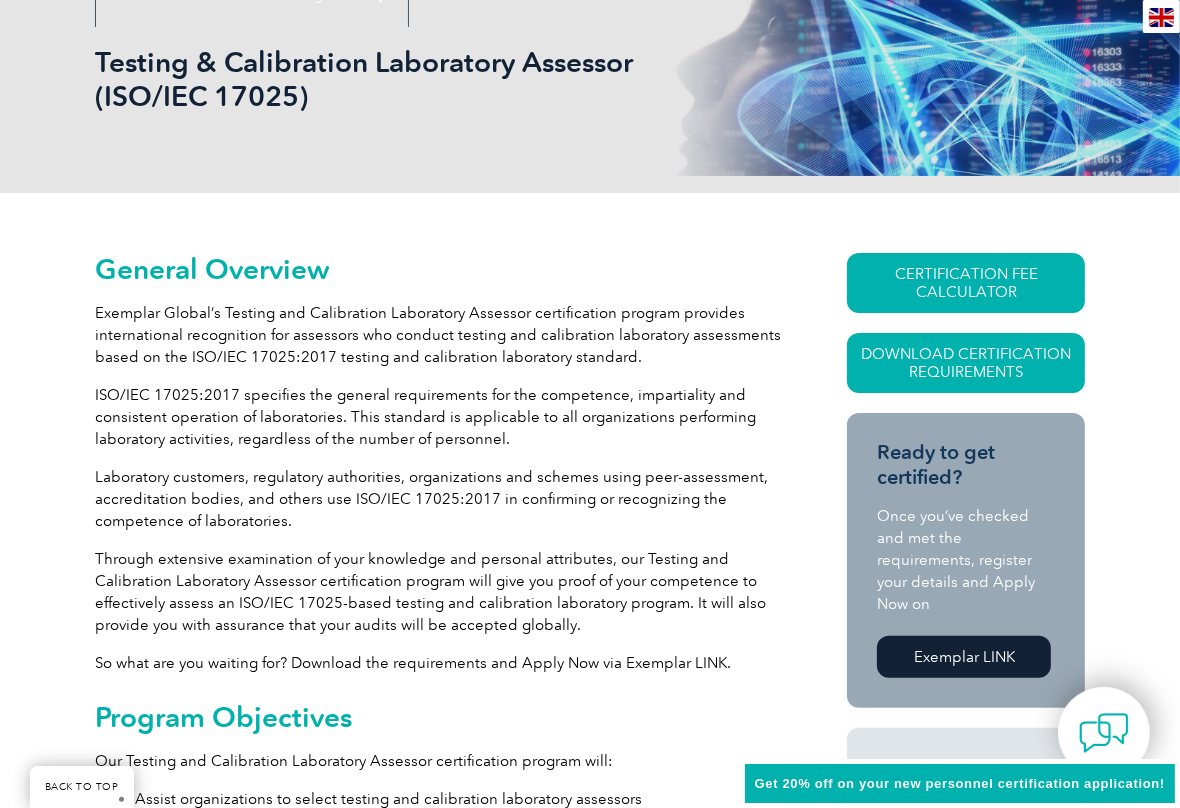 scroll, scrollTop: 300, scrollLeft: 0, axis: vertical 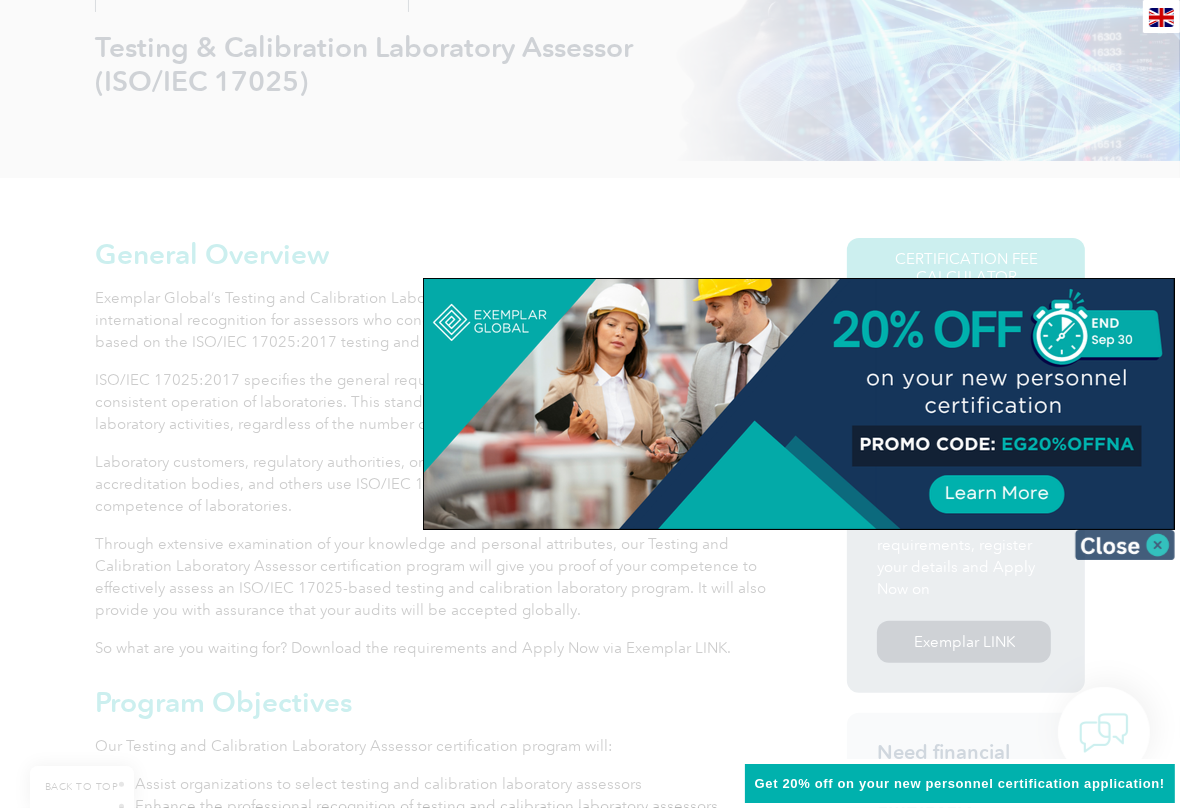 click at bounding box center [1125, 545] 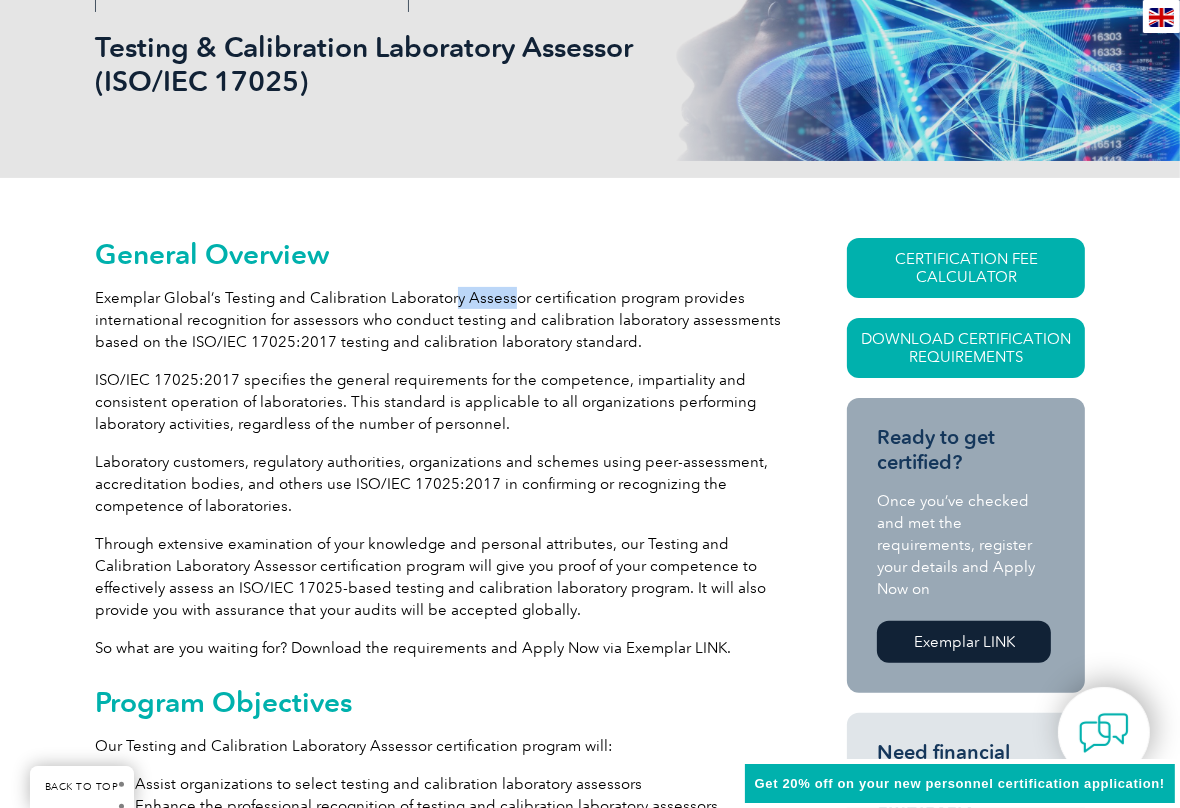 drag, startPoint x: 477, startPoint y: 302, endPoint x: 521, endPoint y: 302, distance: 44 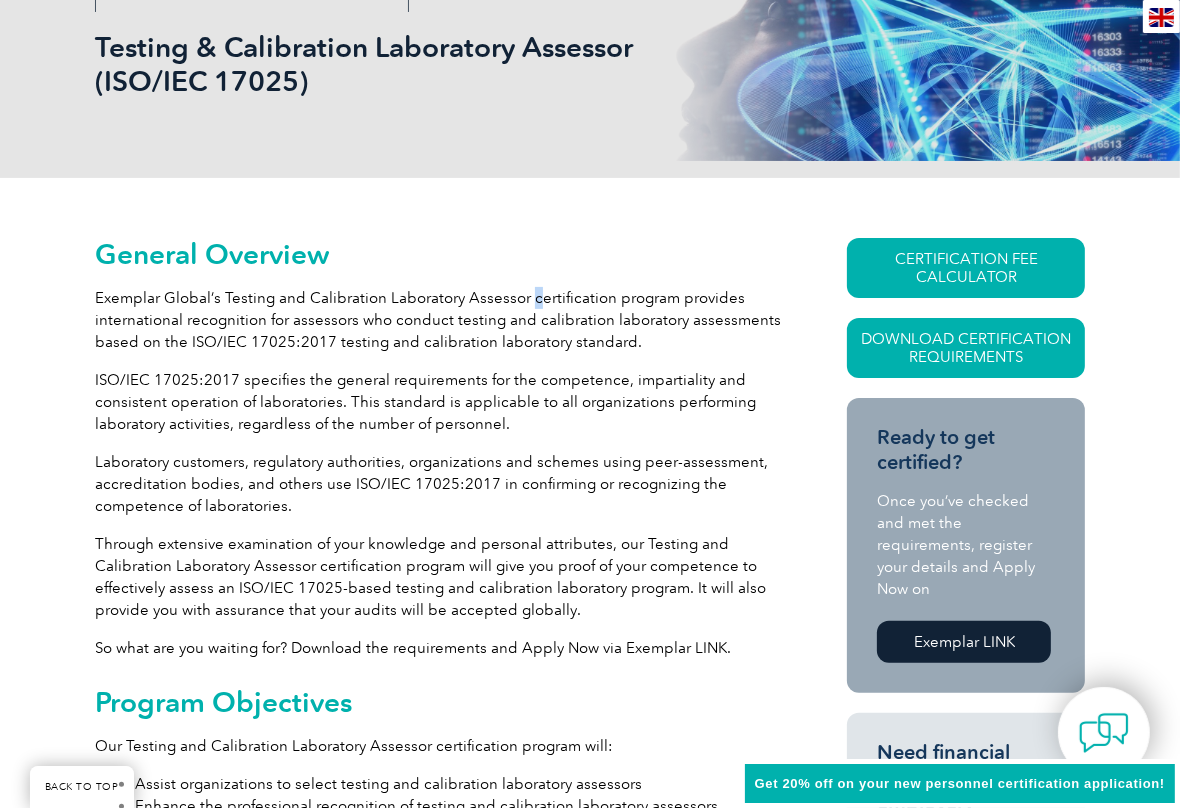 click on "Exemplar Global’s Testing and Calibration Laboratory Assessor certification program provides international recognition for assessors who conduct testing and calibration laboratory assessments based on the ISO/IEC 17025:2017 testing and calibration laboratory standard." at bounding box center [441, 320] 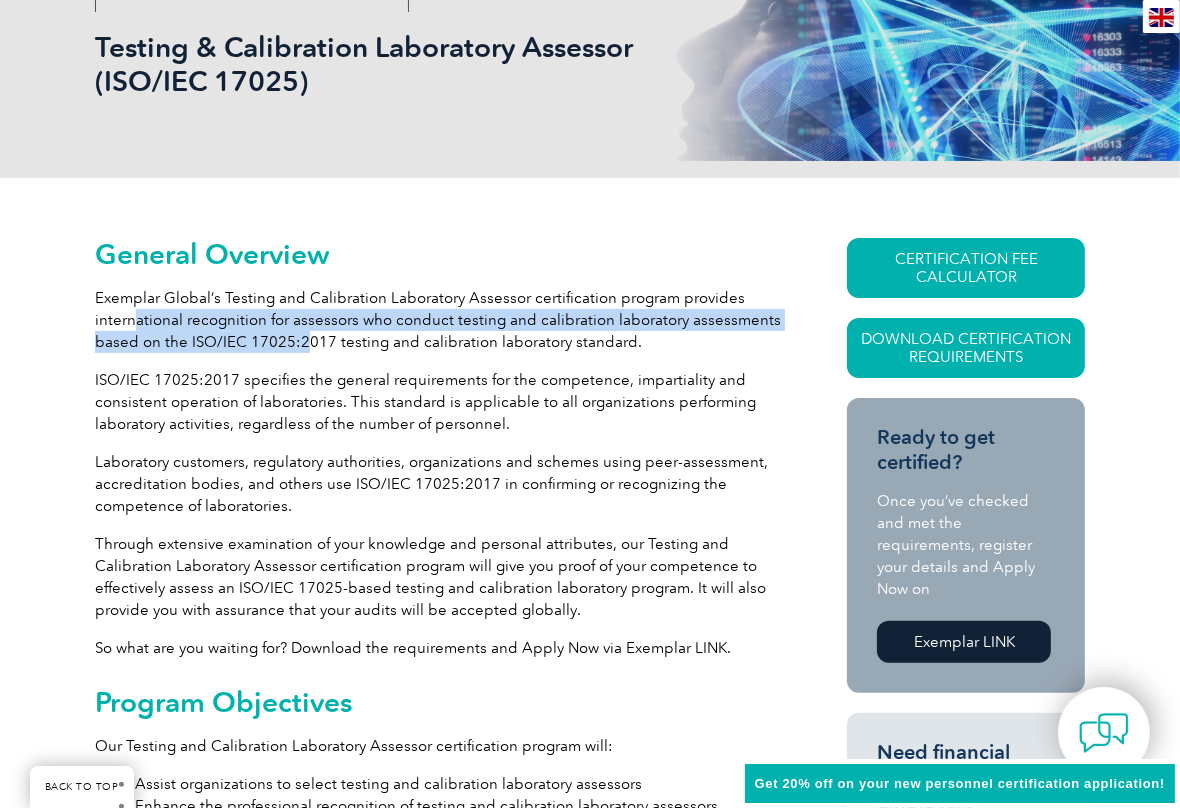 drag, startPoint x: 135, startPoint y: 321, endPoint x: 307, endPoint y: 333, distance: 172.41809 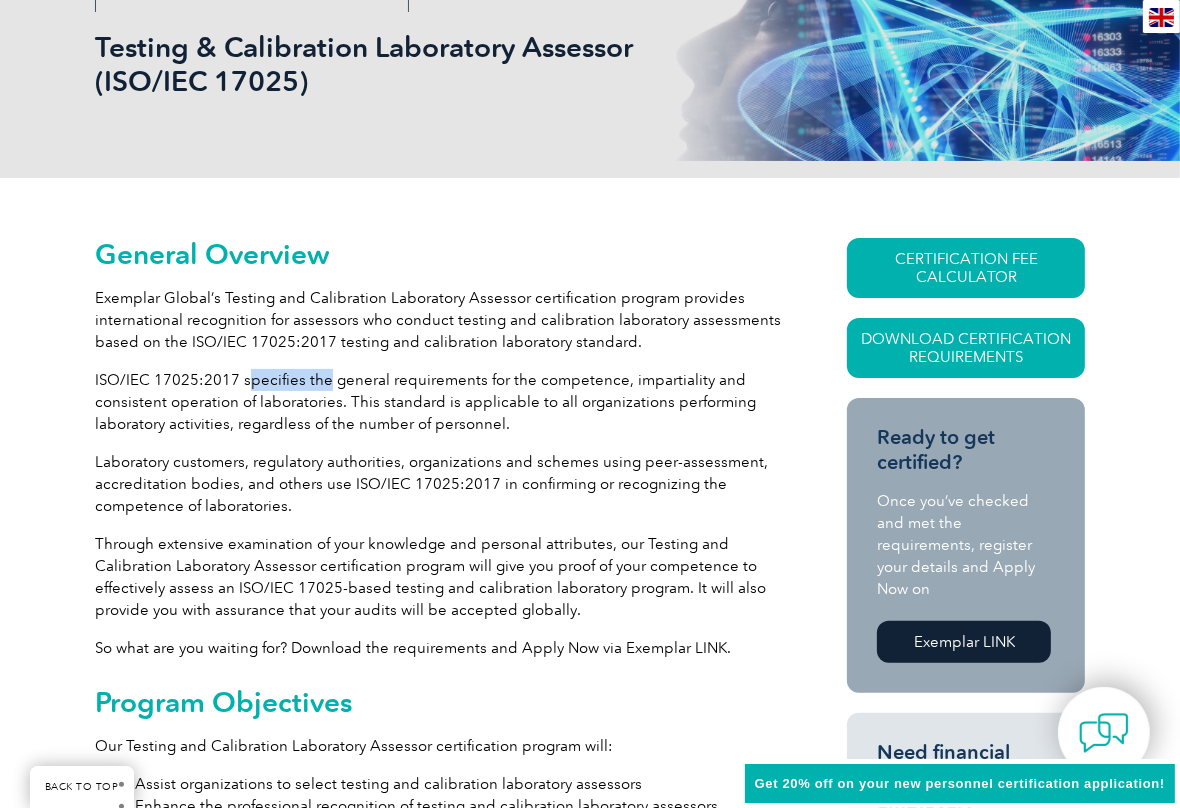 drag, startPoint x: 266, startPoint y: 383, endPoint x: 344, endPoint y: 390, distance: 78.31347 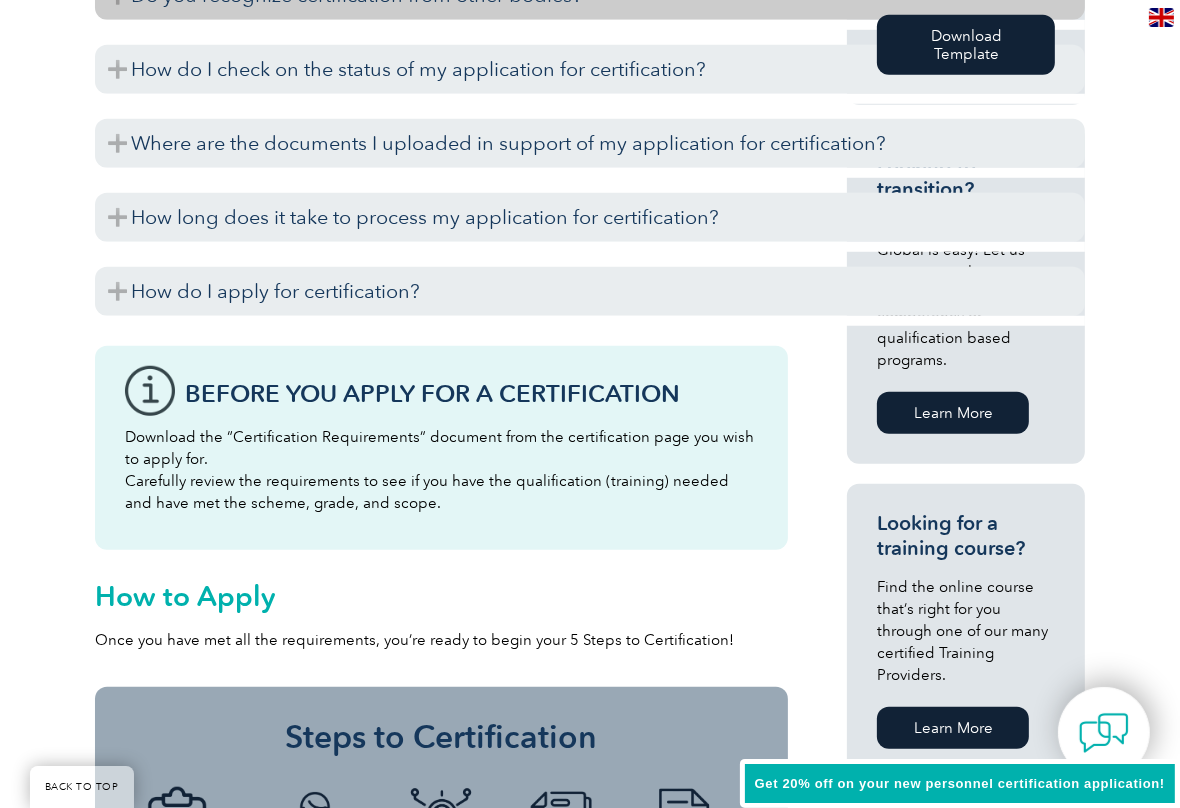 scroll, scrollTop: 1400, scrollLeft: 0, axis: vertical 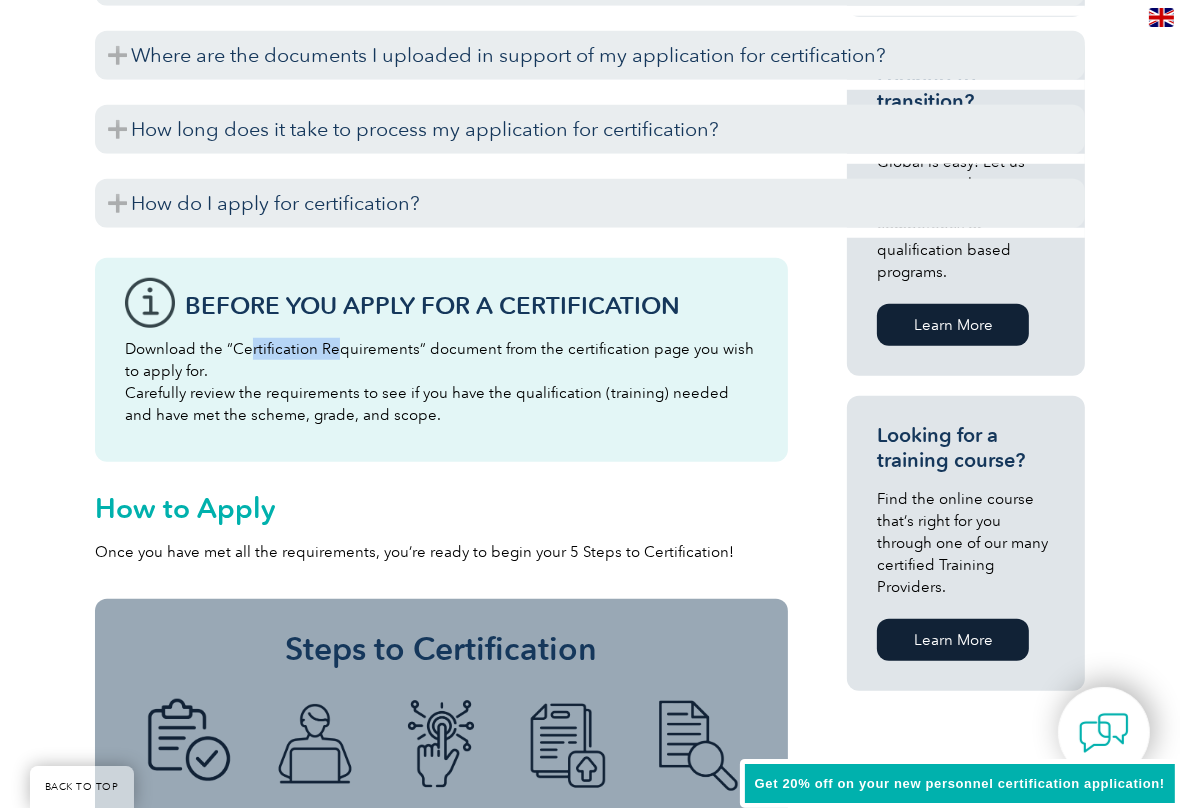 drag, startPoint x: 257, startPoint y: 351, endPoint x: 390, endPoint y: 351, distance: 133 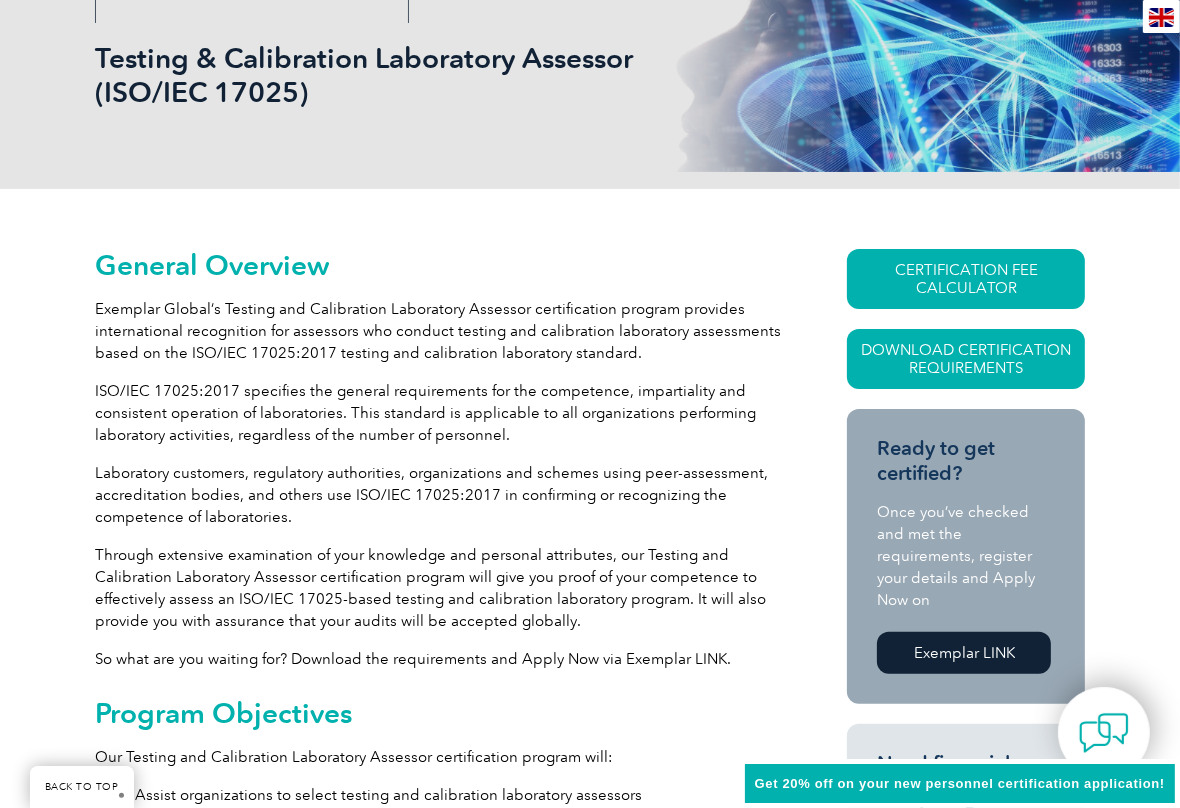 scroll, scrollTop: 300, scrollLeft: 0, axis: vertical 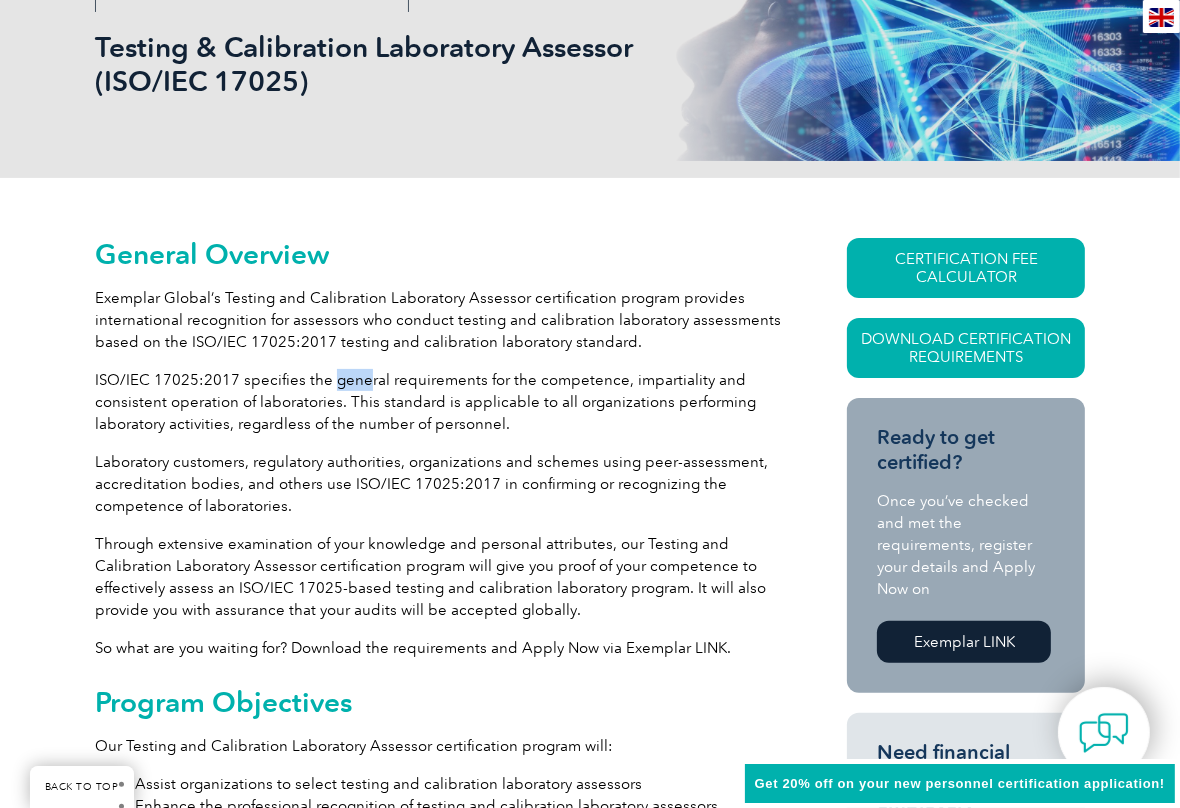 drag, startPoint x: 328, startPoint y: 379, endPoint x: 400, endPoint y: 381, distance: 72.02777 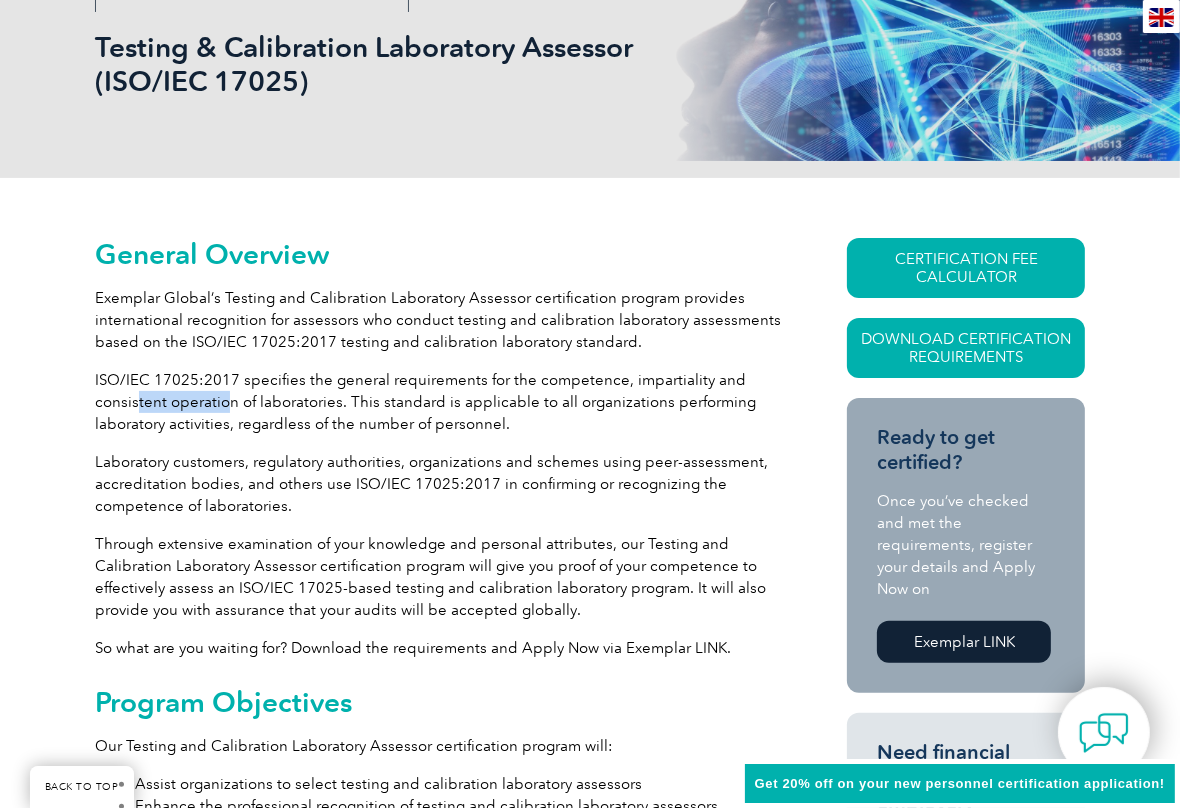 drag, startPoint x: 145, startPoint y: 402, endPoint x: 245, endPoint y: 404, distance: 100.02 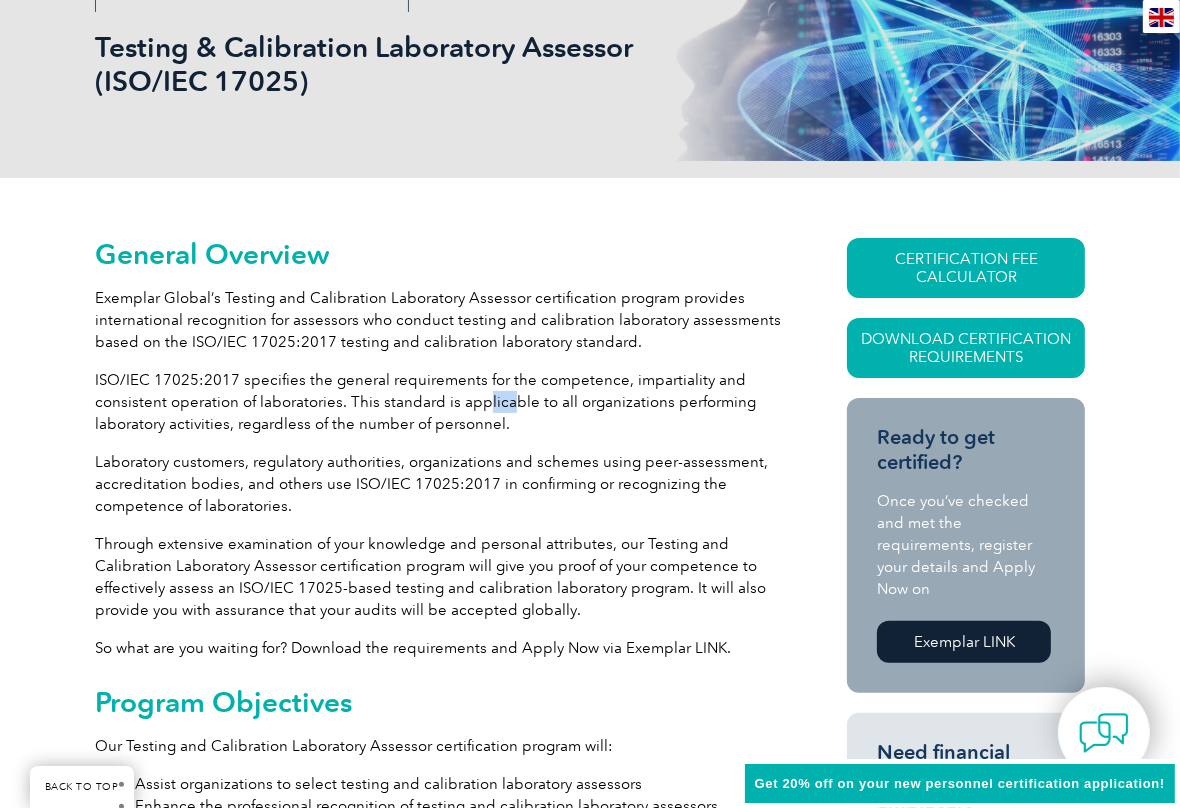 drag, startPoint x: 500, startPoint y: 407, endPoint x: 533, endPoint y: 411, distance: 33.24154 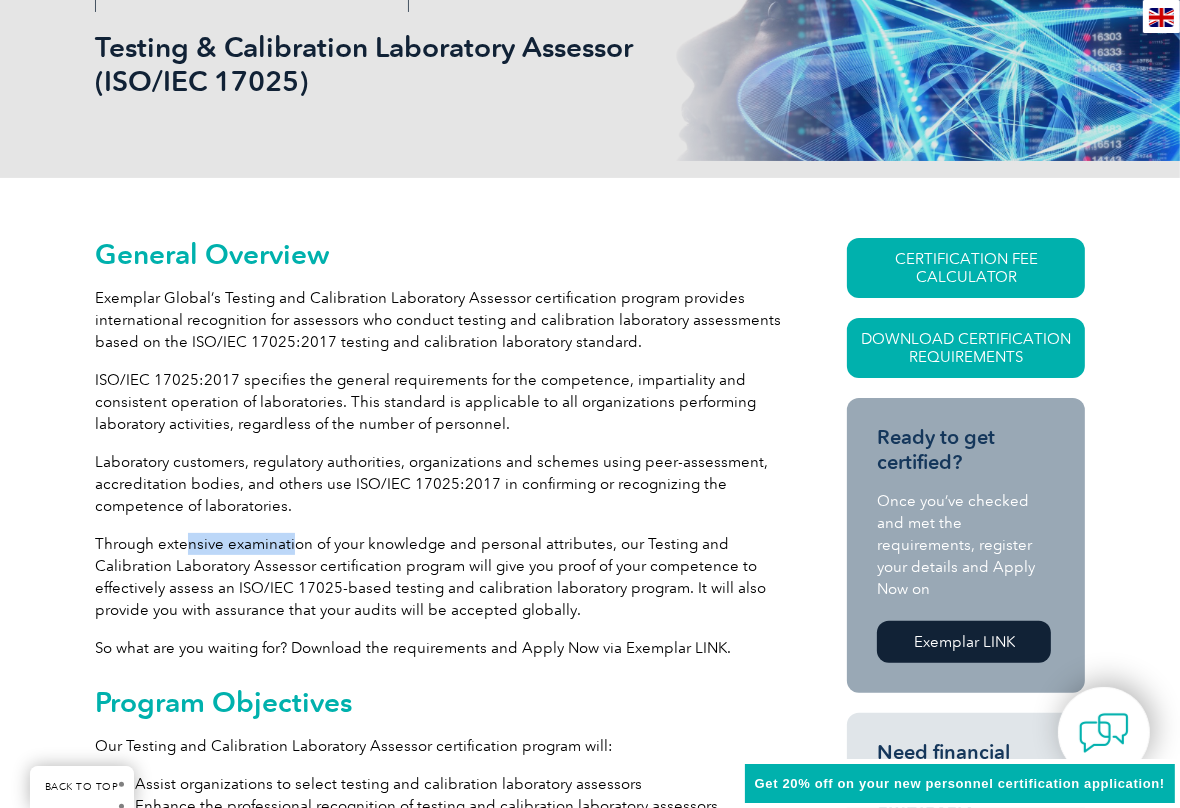 drag, startPoint x: 211, startPoint y: 545, endPoint x: 323, endPoint y: 546, distance: 112.00446 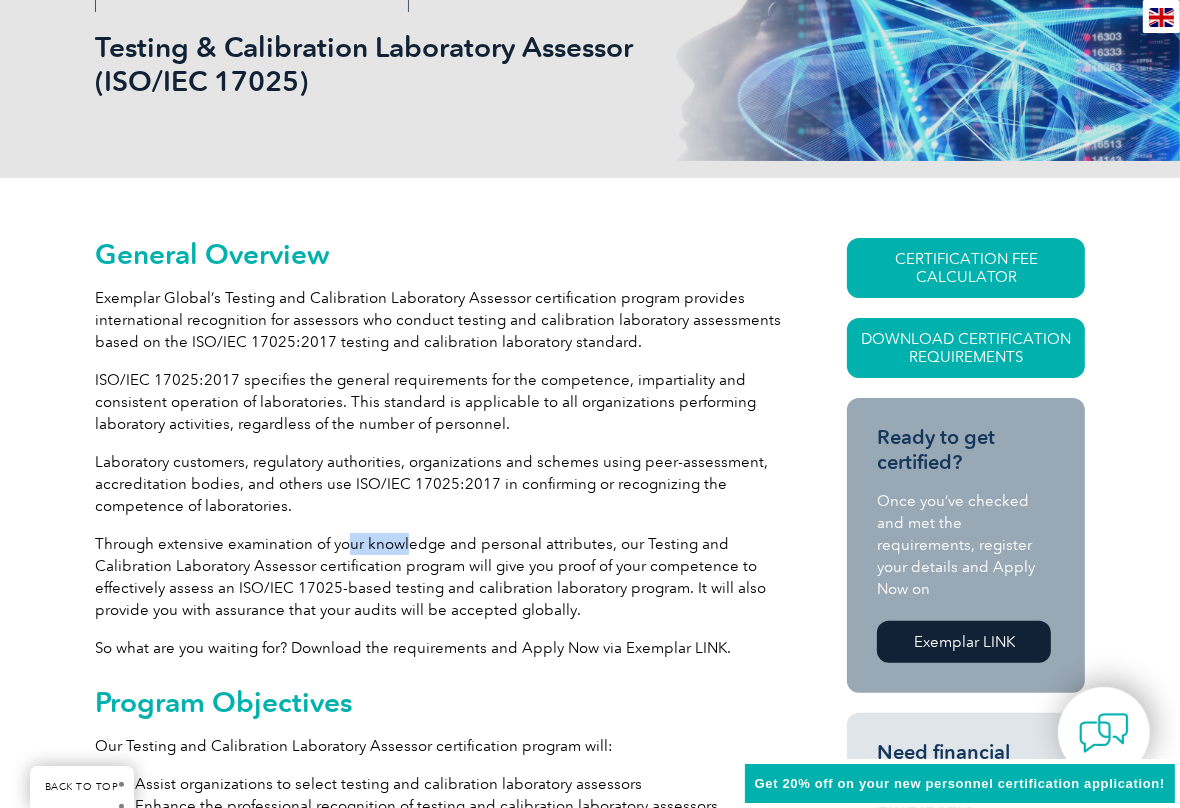 drag, startPoint x: 350, startPoint y: 540, endPoint x: 433, endPoint y: 544, distance: 83.09633 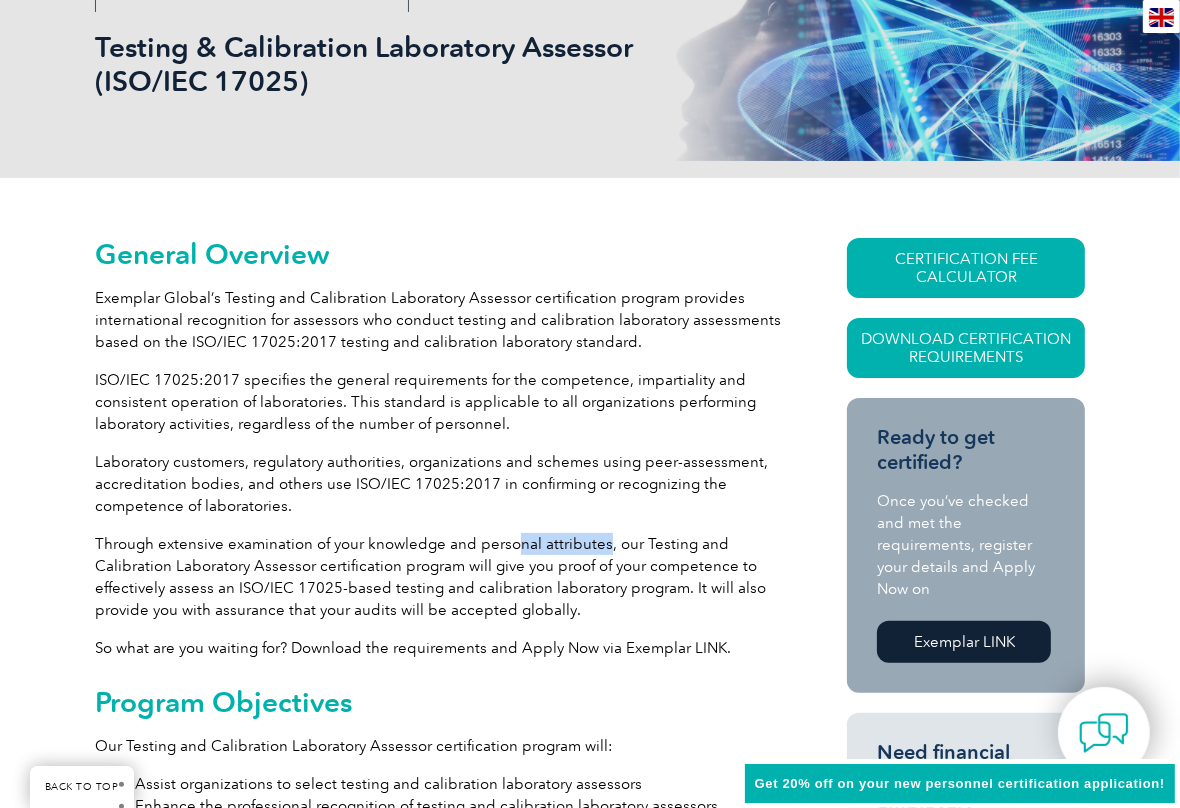 drag, startPoint x: 523, startPoint y: 551, endPoint x: 623, endPoint y: 551, distance: 100 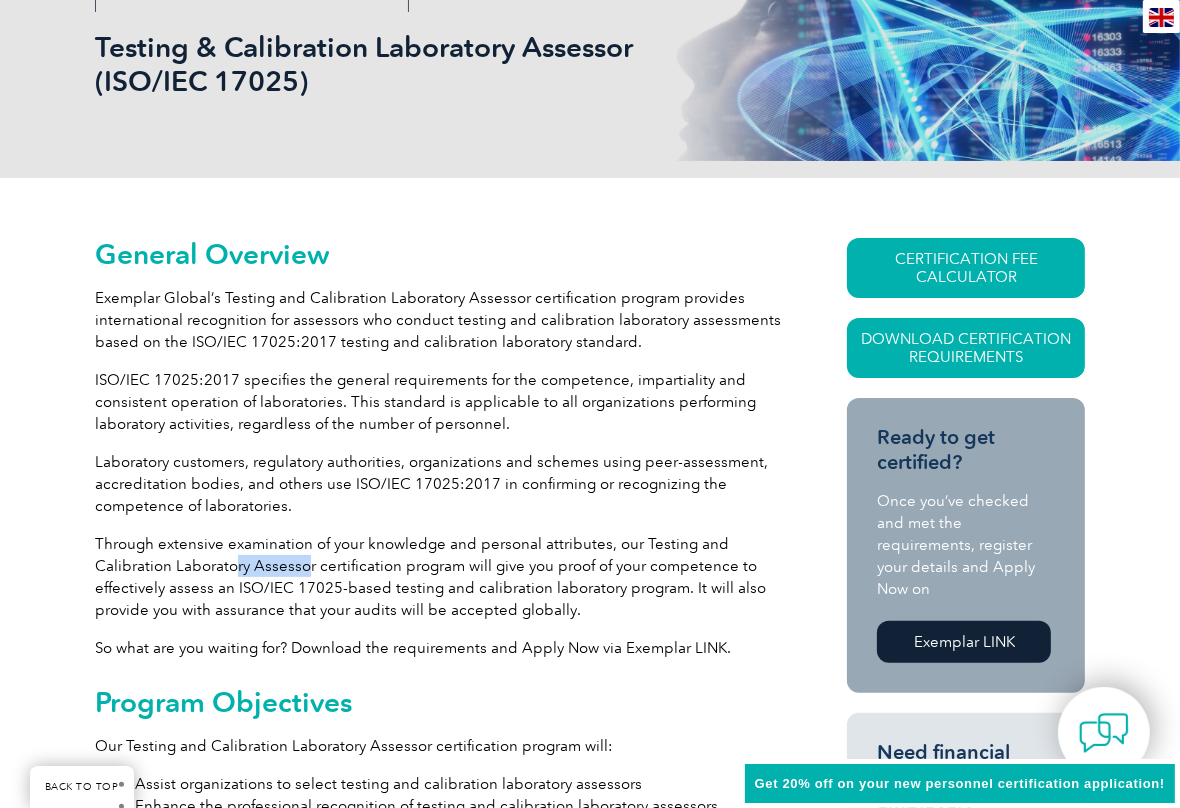 drag, startPoint x: 232, startPoint y: 571, endPoint x: 352, endPoint y: 572, distance: 120.004166 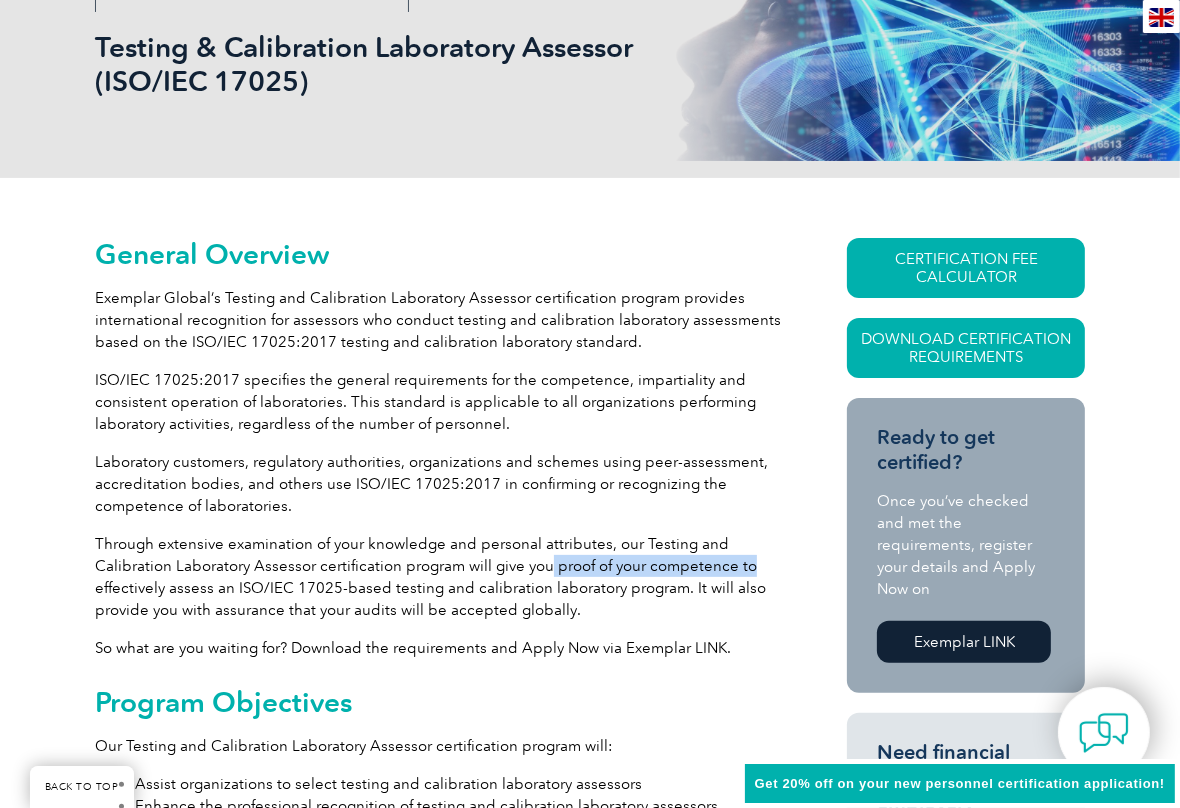 drag, startPoint x: 549, startPoint y: 564, endPoint x: 748, endPoint y: 569, distance: 199.0628 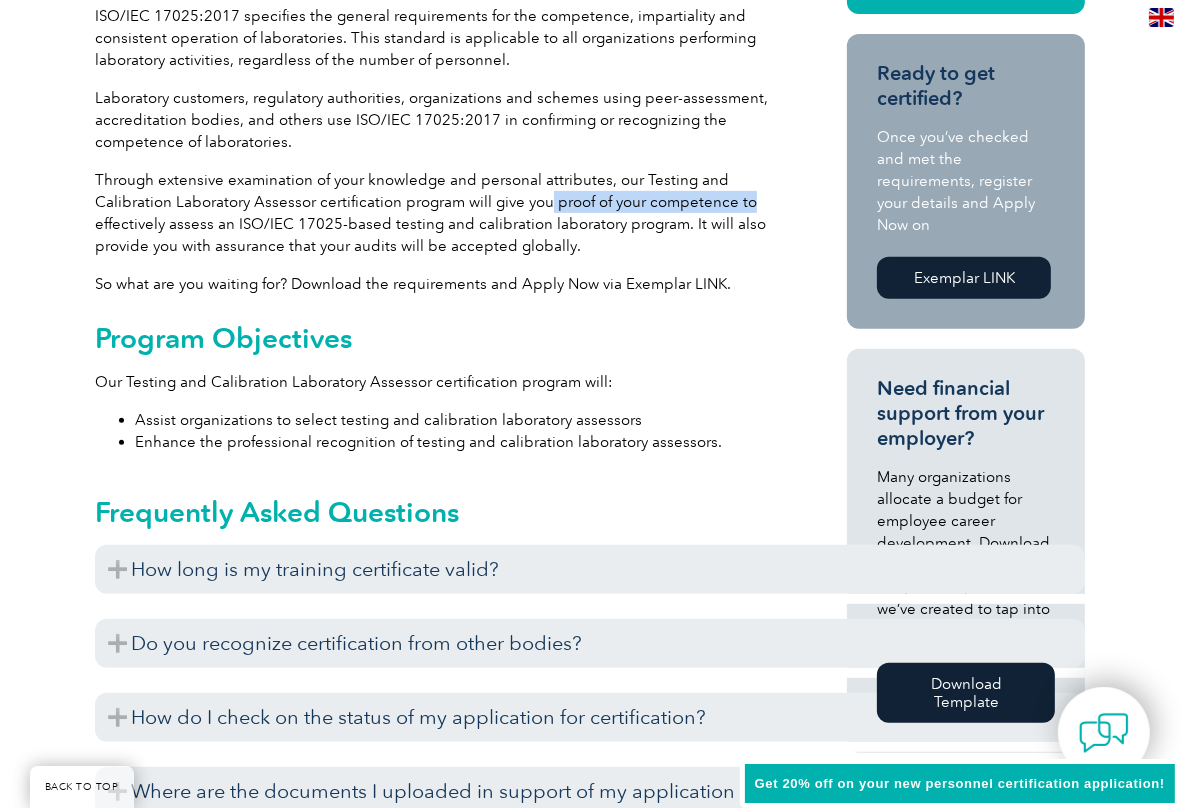 scroll, scrollTop: 800, scrollLeft: 0, axis: vertical 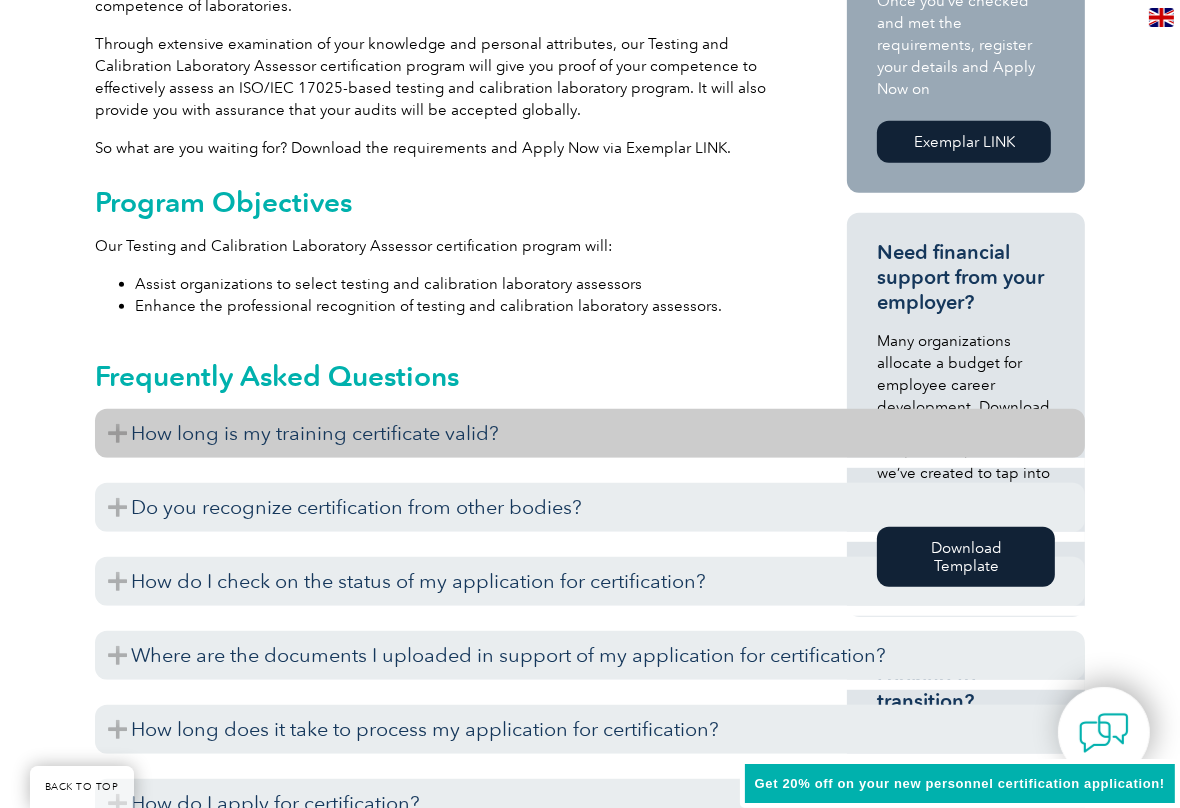 click on "How long is my training certificate valid?" at bounding box center (590, 433) 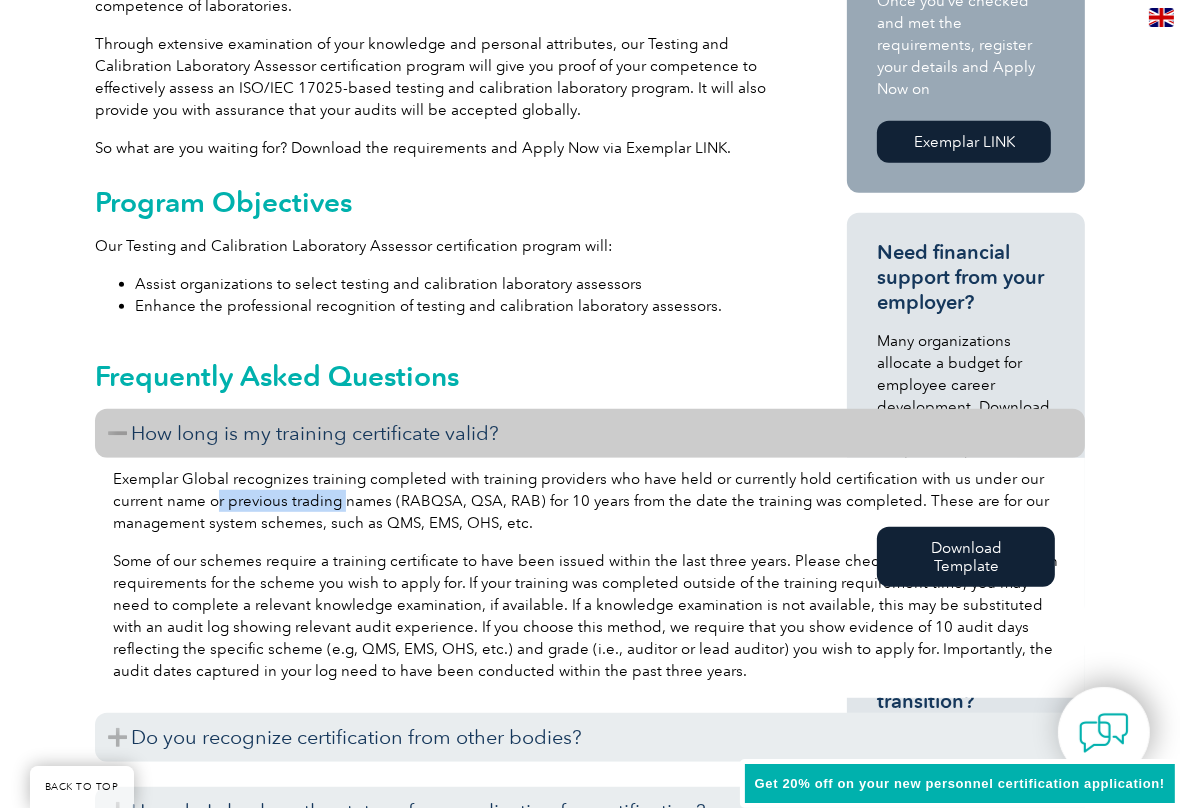 drag, startPoint x: 216, startPoint y: 505, endPoint x: 366, endPoint y: 505, distance: 150 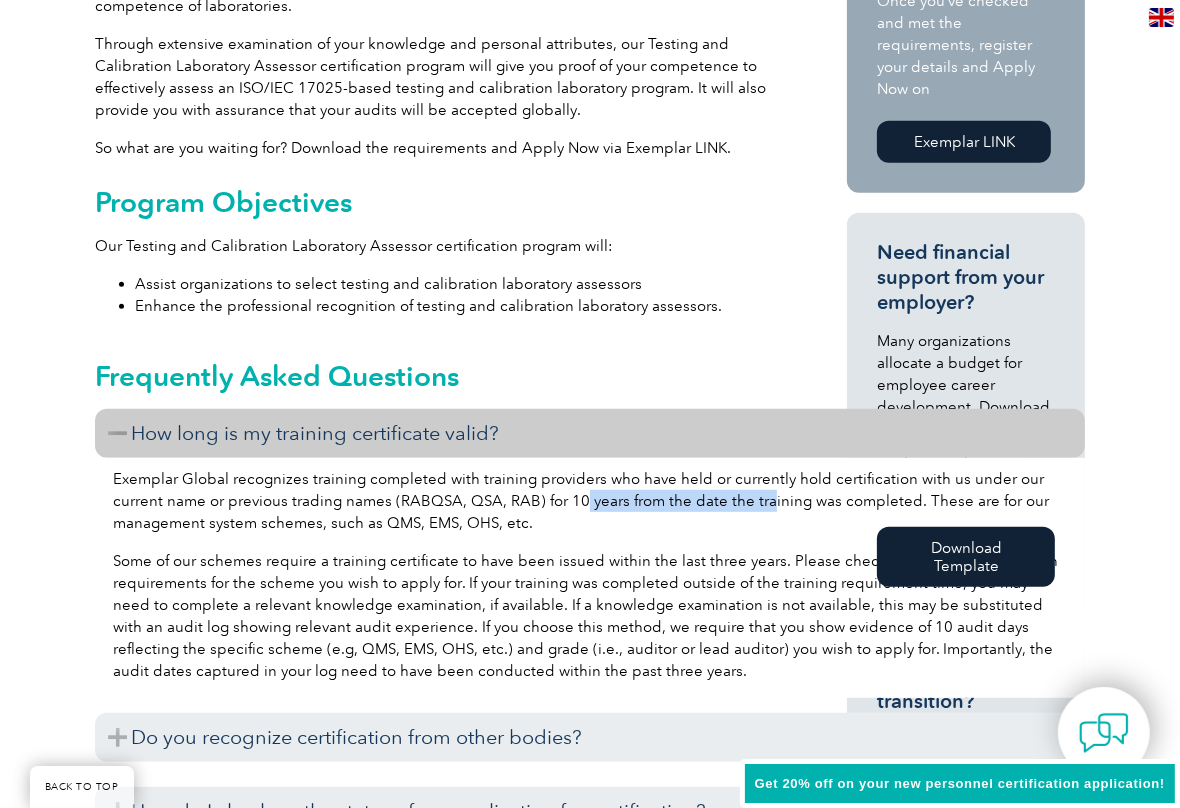 drag, startPoint x: 580, startPoint y: 500, endPoint x: 763, endPoint y: 514, distance: 183.53474 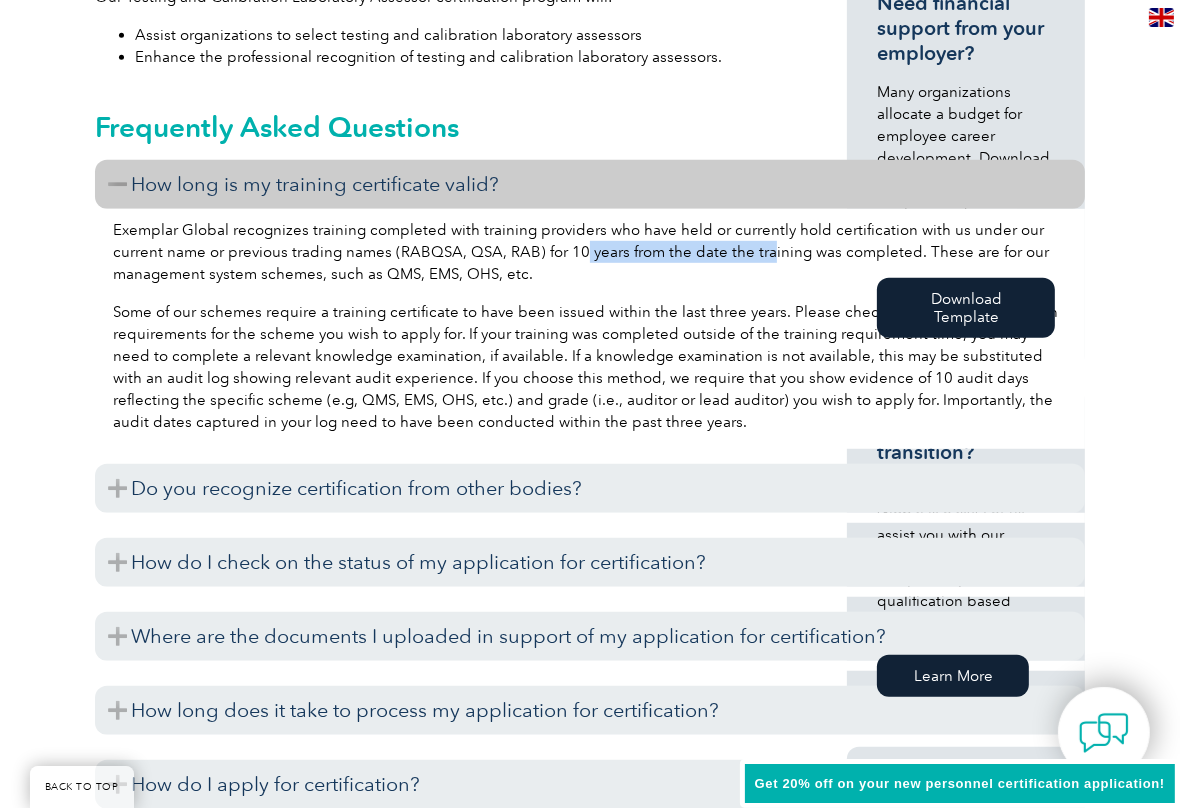 scroll, scrollTop: 1100, scrollLeft: 0, axis: vertical 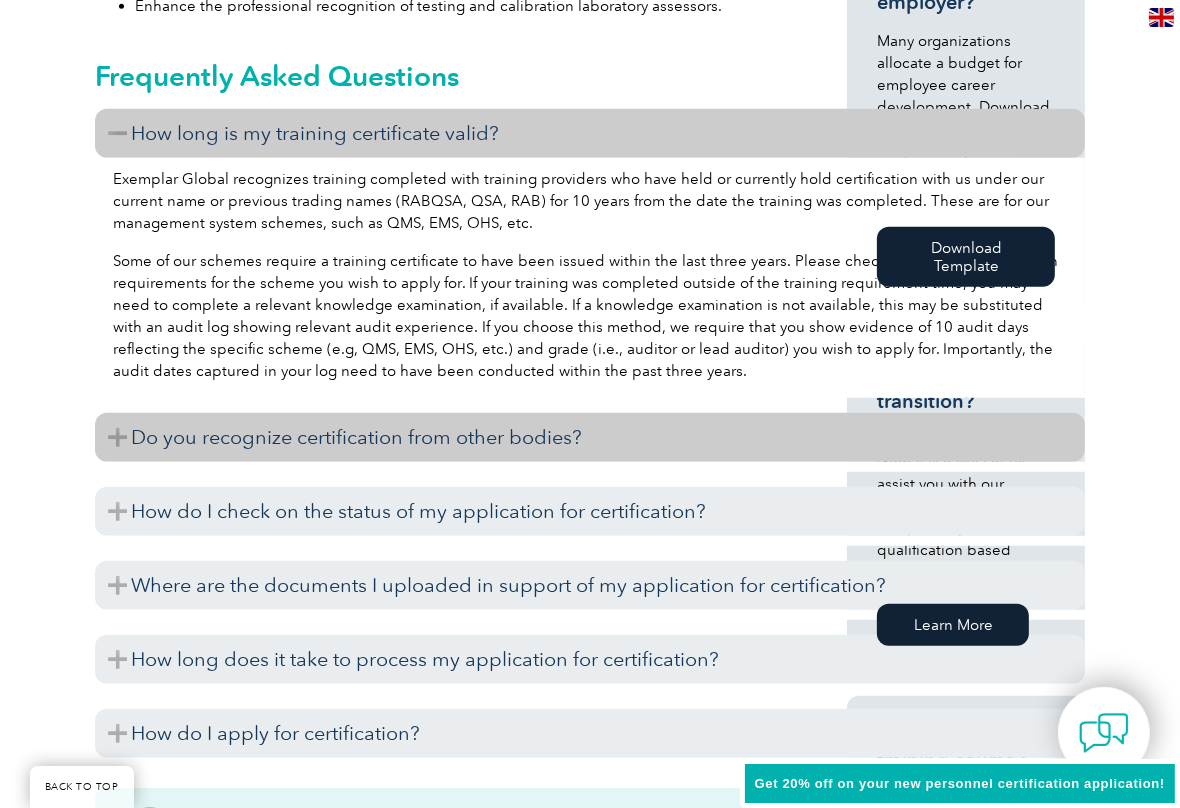 click on "Do you recognize certification from other bodies?" at bounding box center (590, 437) 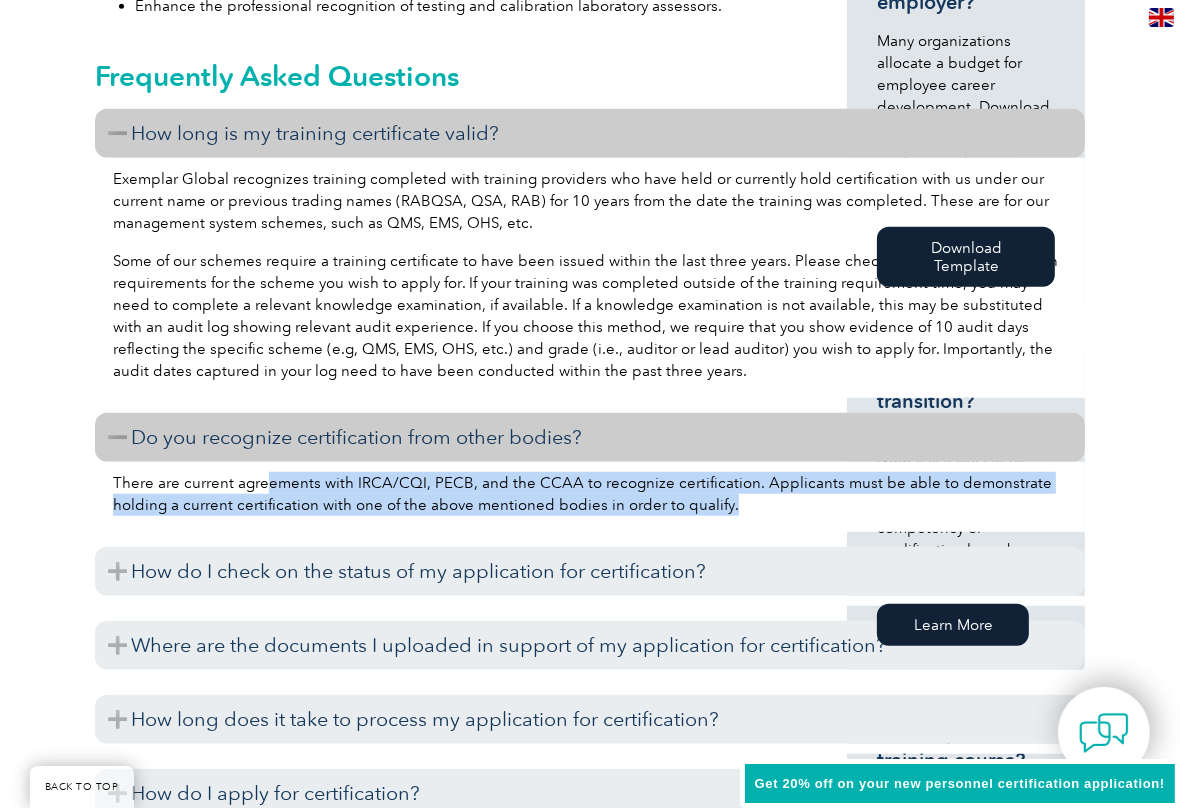 drag, startPoint x: 263, startPoint y: 482, endPoint x: 758, endPoint y: 500, distance: 495.32718 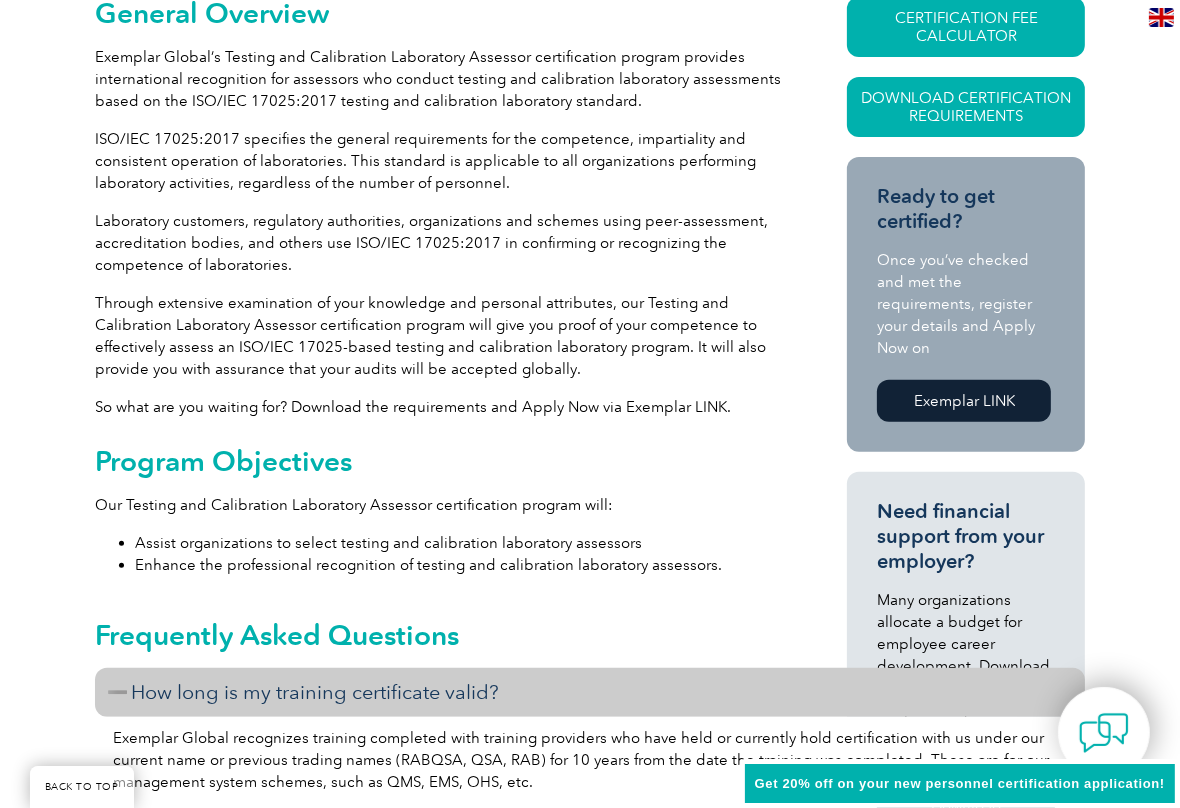 scroll, scrollTop: 200, scrollLeft: 0, axis: vertical 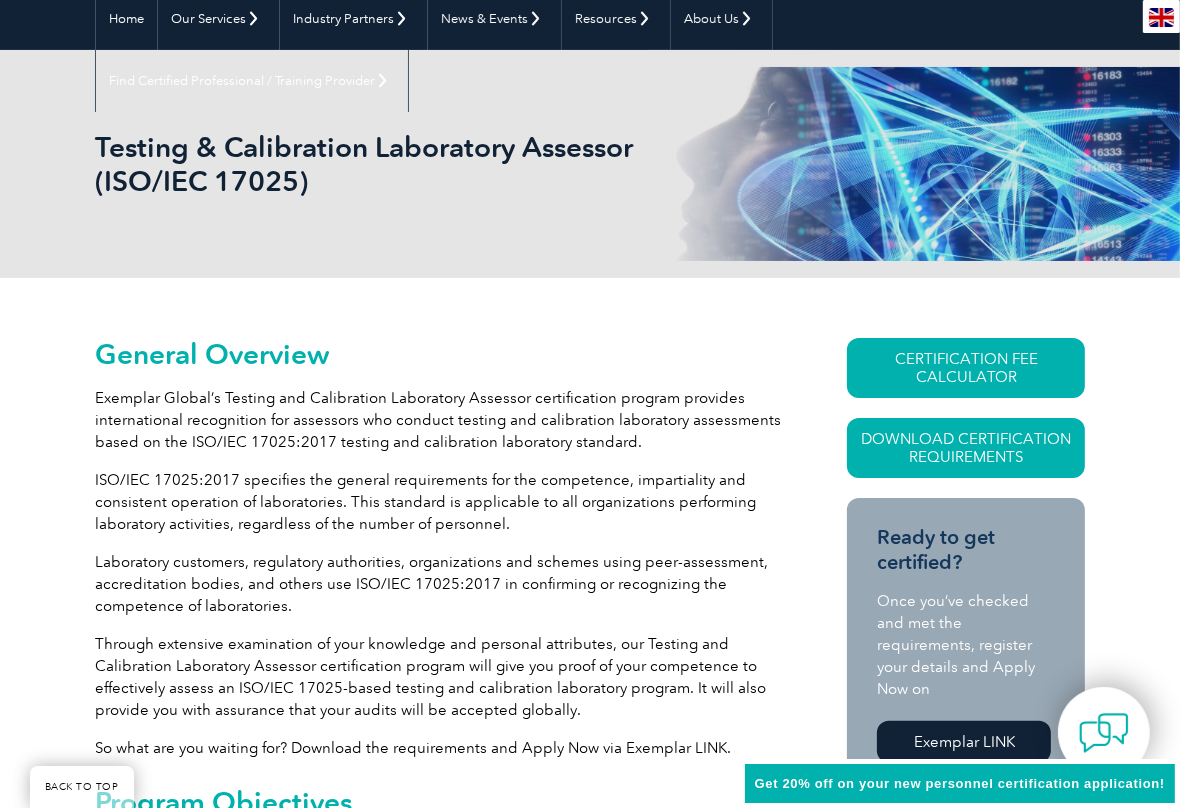 click on "General Overview
Exemplar Global’s Testing and Calibration Laboratory Assessor certification program provides international recognition for assessors who conduct testing and calibration laboratory assessments based on the ISO/IEC 17025:2017 testing and calibration laboratory standard.
ISO/IEC 17025:2017 specifies the general requirements for the competence, impartiality and consistent operation of laboratories. This standard is applicable to all organizations performing laboratory activities, regardless of the number of personnel.
Laboratory customers, regulatory authorities, organizations and schemes using peer-assessment, accreditation bodies, and others use ISO/IEC 17025:2017 in confirming or recognizing the competence of laboratories.
So what are you waiting for? Download the requirements and Apply Now via Exemplar LINK." at bounding box center (590, 1429) 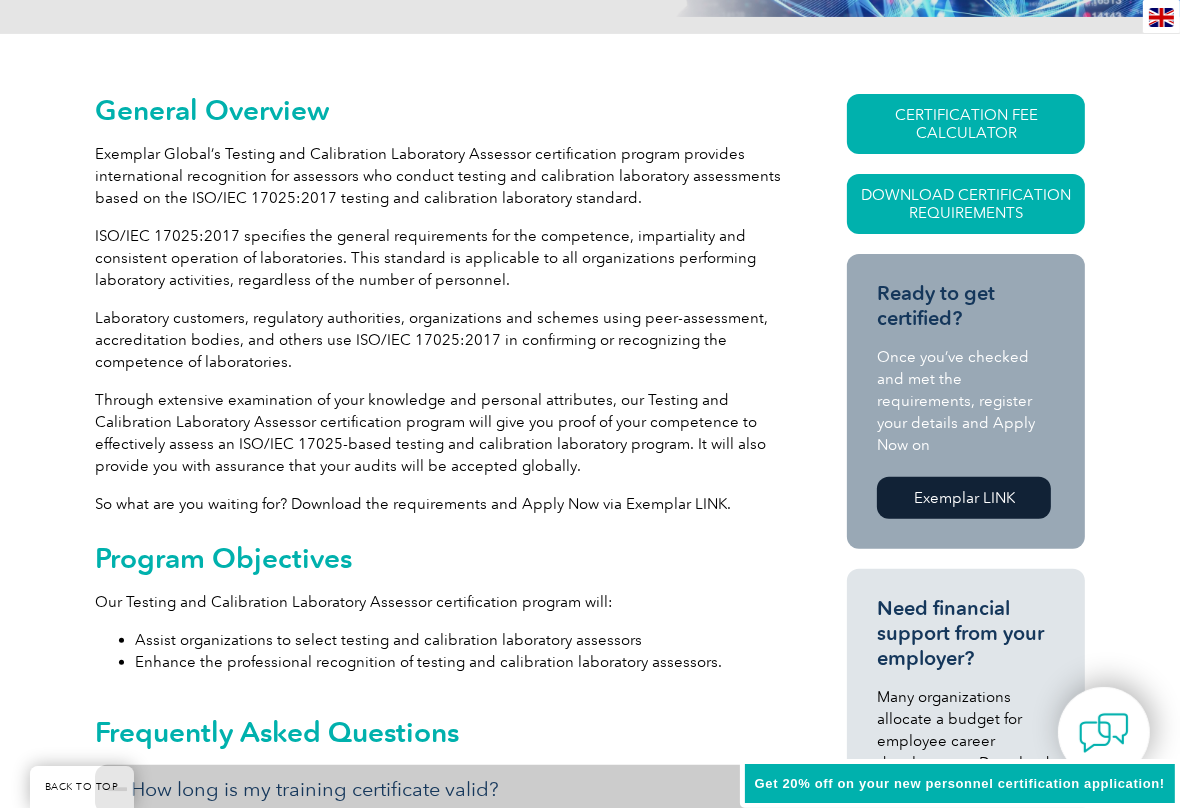 scroll, scrollTop: 500, scrollLeft: 0, axis: vertical 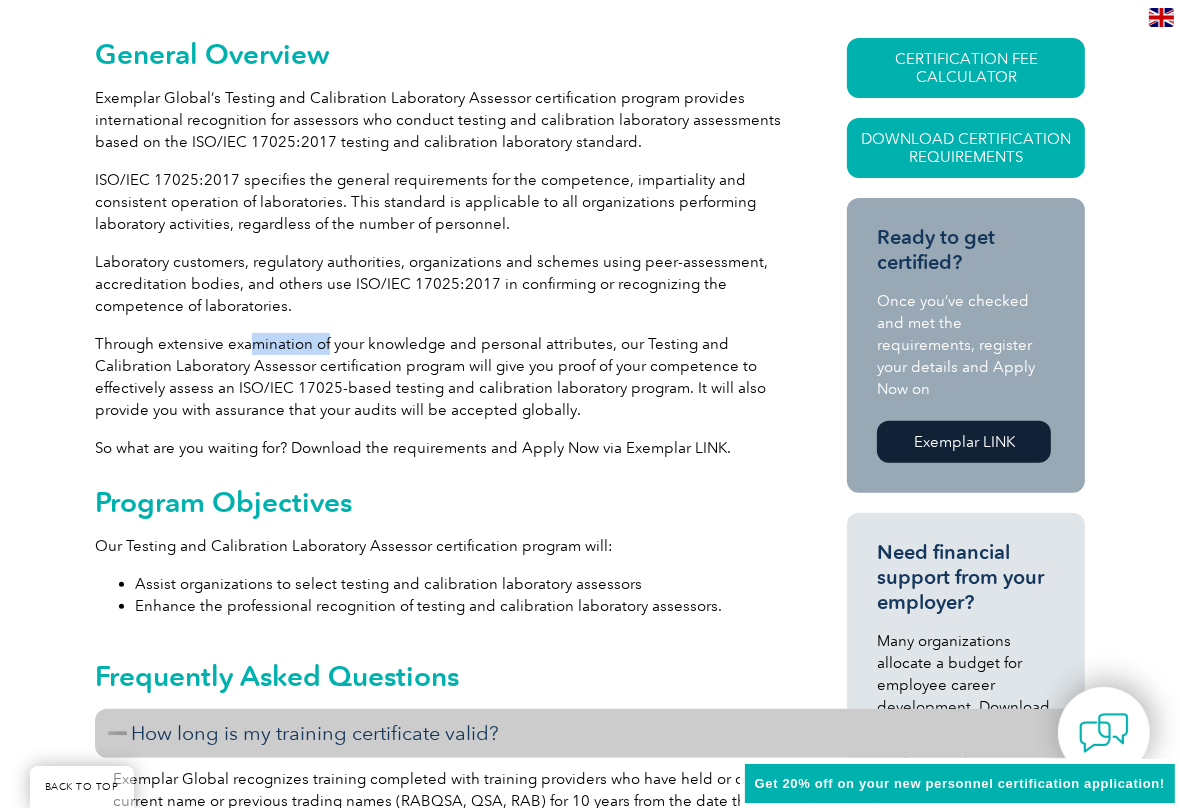 drag, startPoint x: 252, startPoint y: 339, endPoint x: 367, endPoint y: 351, distance: 115.62439 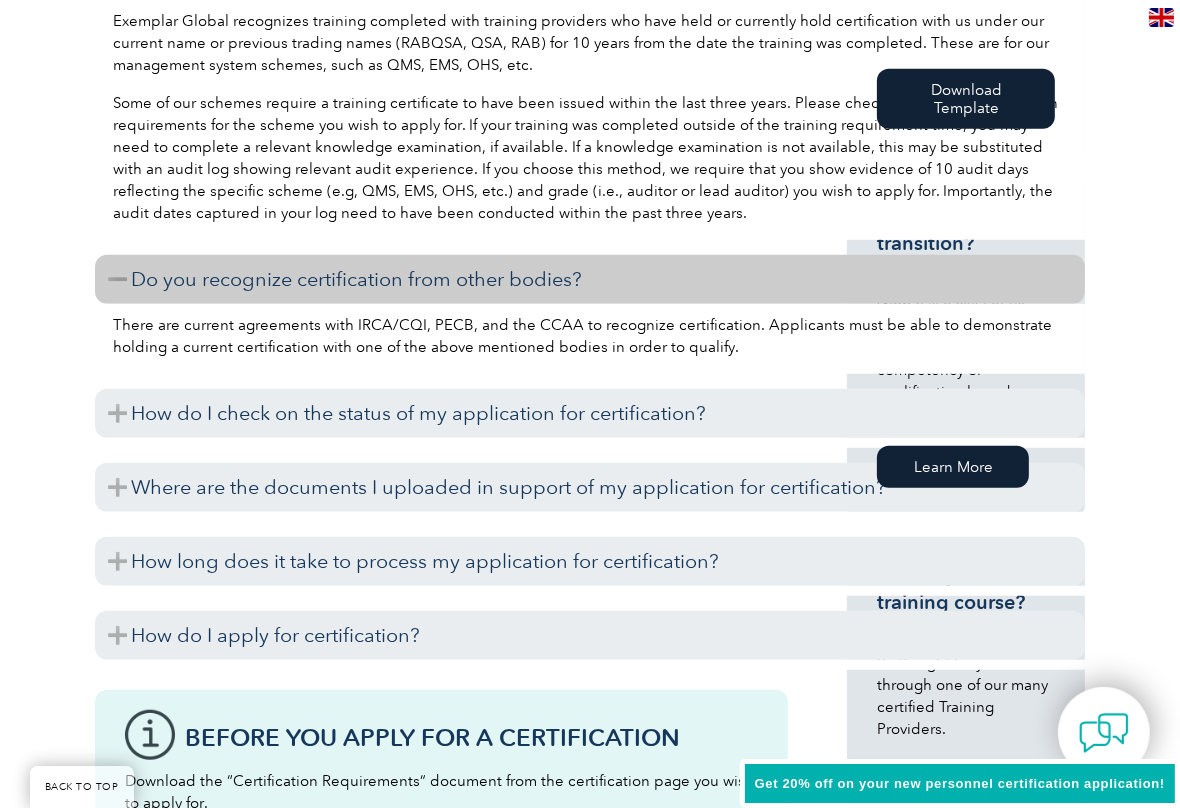 scroll, scrollTop: 1300, scrollLeft: 0, axis: vertical 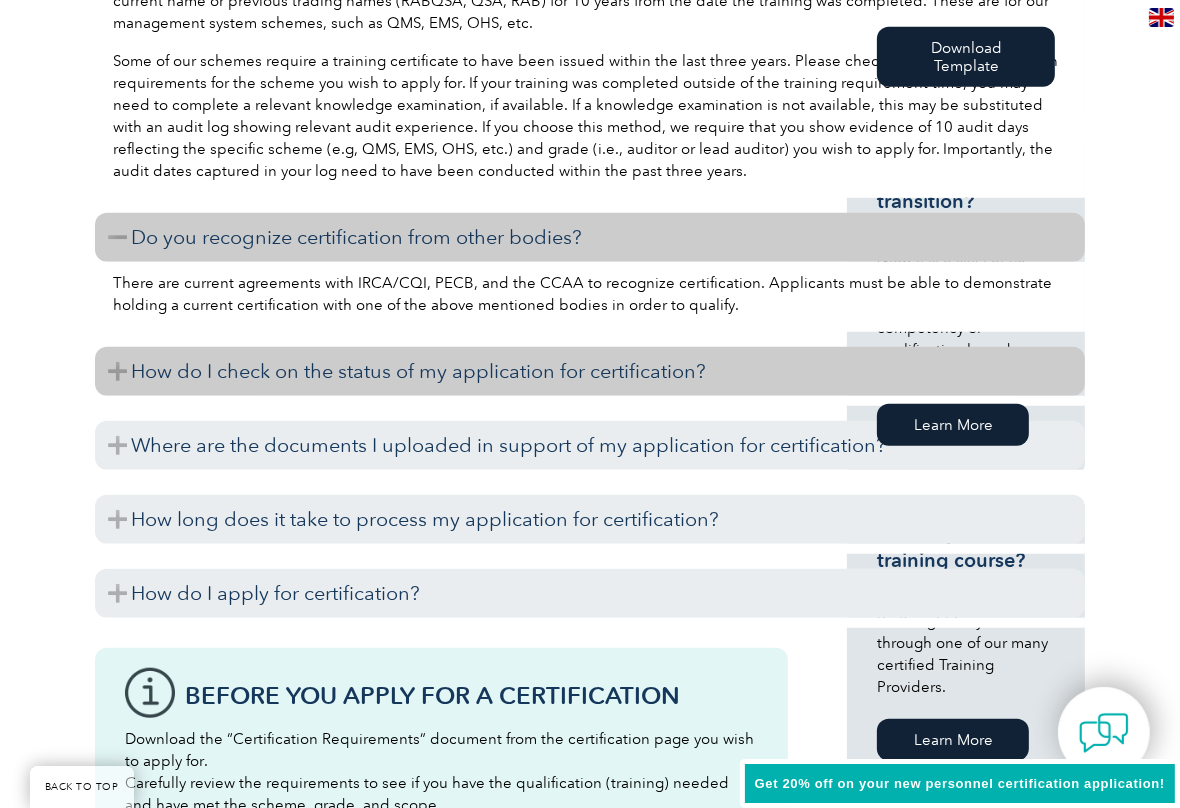 click on "How do I check on the status of my application for certification?" at bounding box center [590, 371] 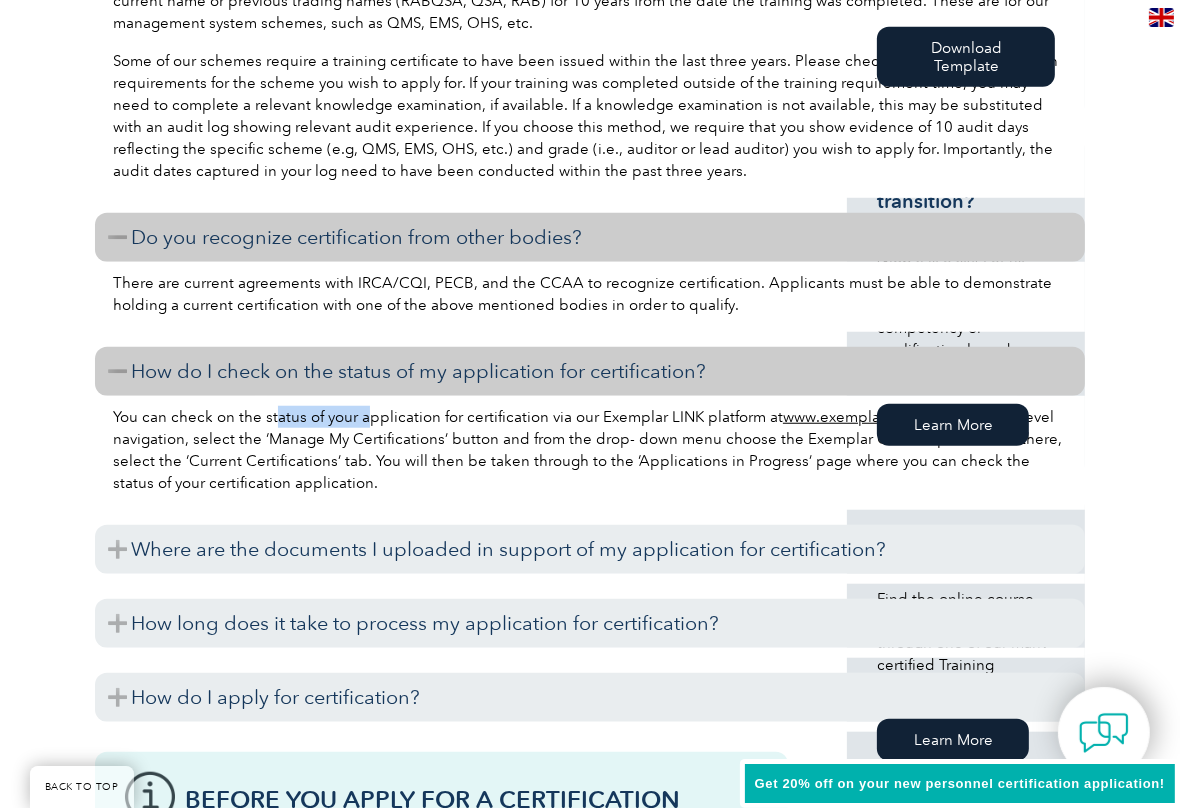 drag, startPoint x: 276, startPoint y: 418, endPoint x: 367, endPoint y: 424, distance: 91.197586 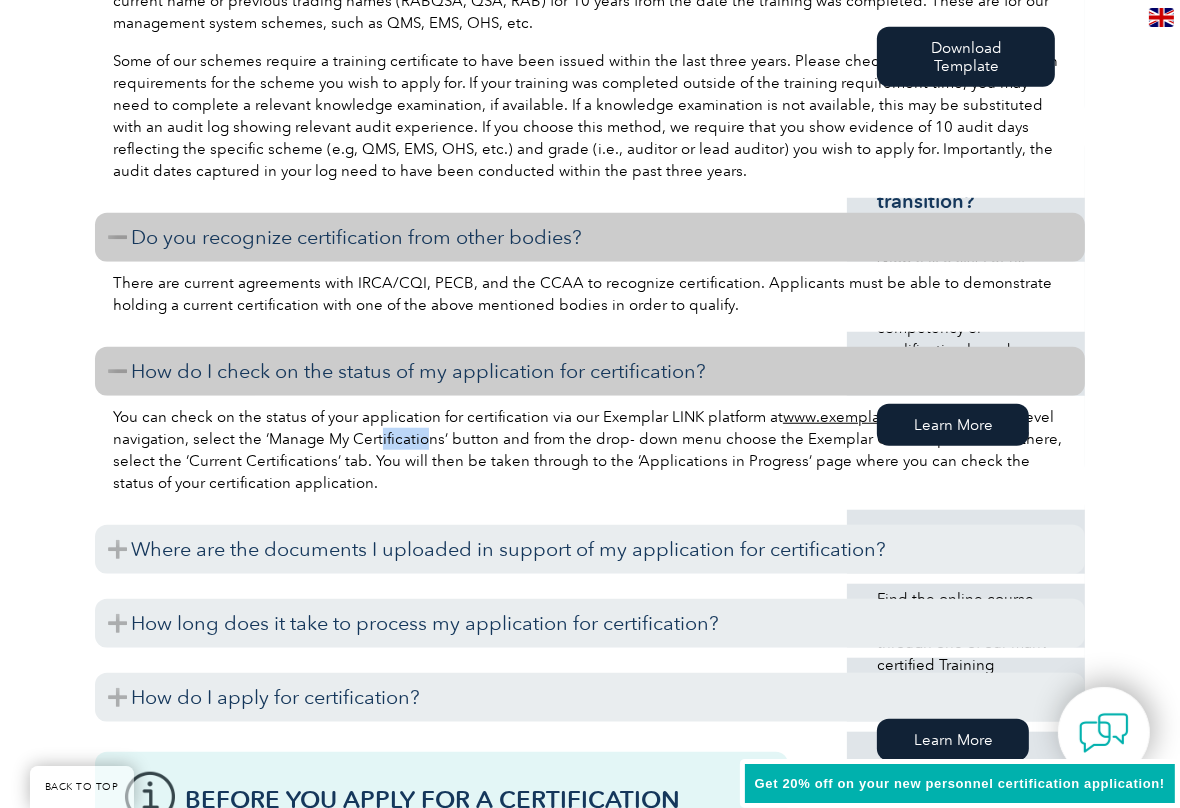 drag, startPoint x: 387, startPoint y: 438, endPoint x: 460, endPoint y: 438, distance: 73 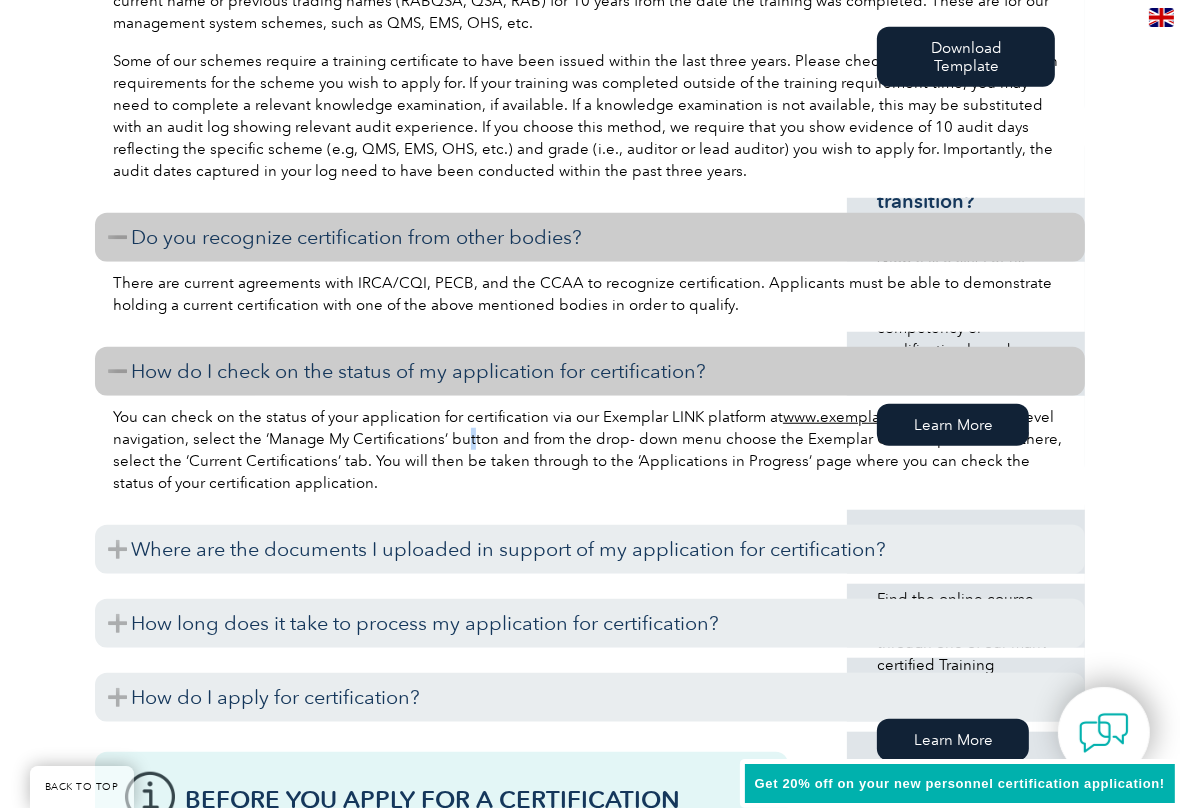 drag, startPoint x: 460, startPoint y: 438, endPoint x: 493, endPoint y: 434, distance: 33.24154 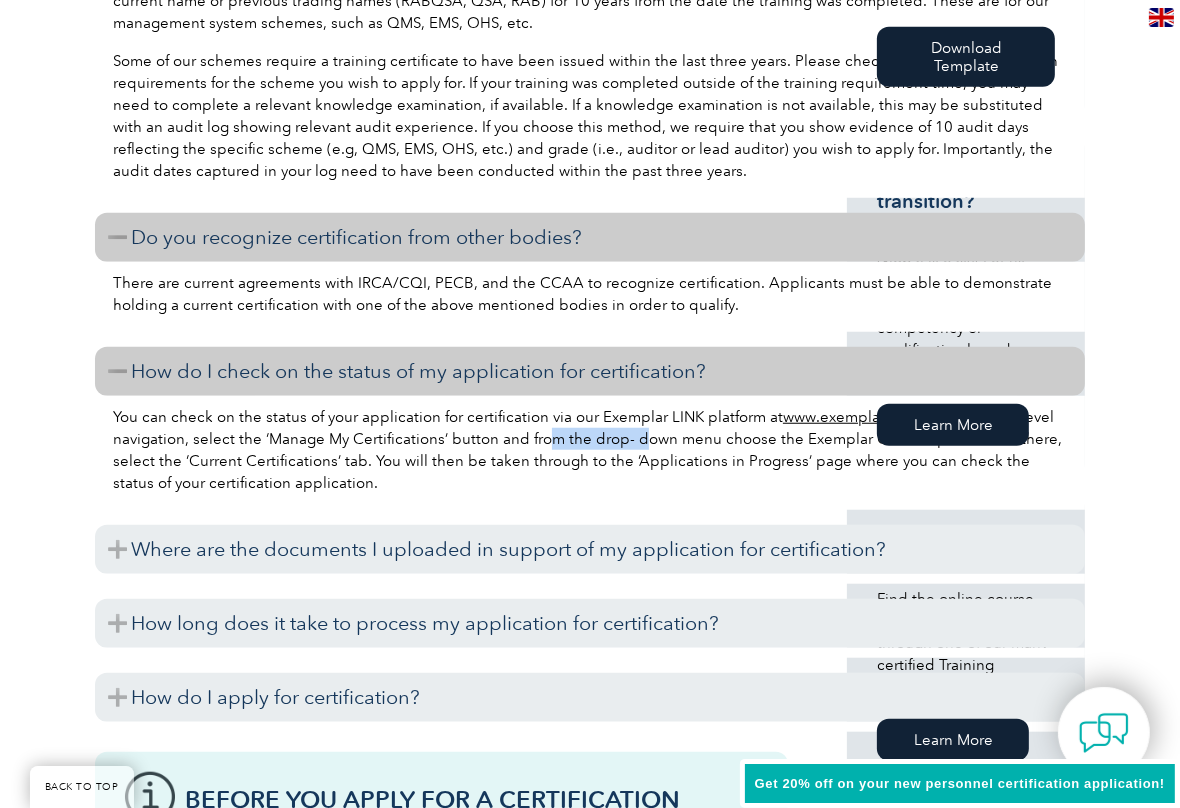 drag, startPoint x: 546, startPoint y: 434, endPoint x: 647, endPoint y: 434, distance: 101 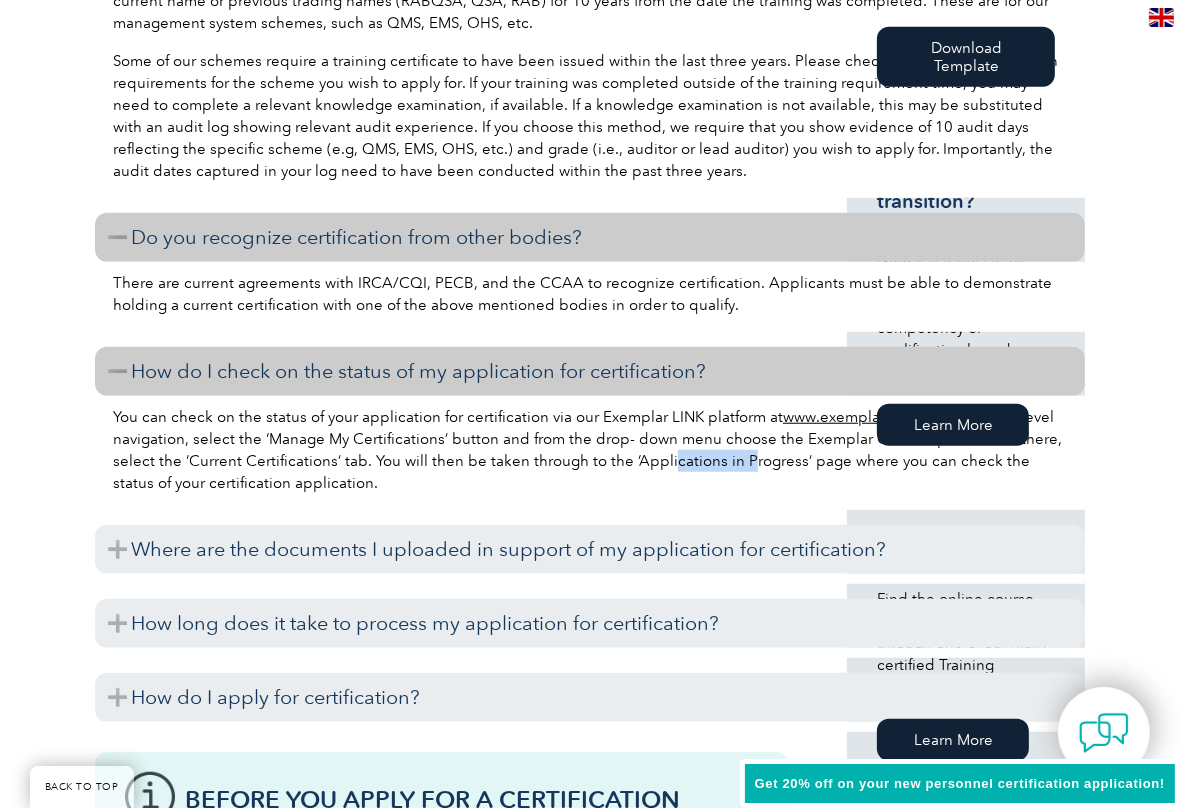 drag, startPoint x: 692, startPoint y: 459, endPoint x: 733, endPoint y: 467, distance: 41.773197 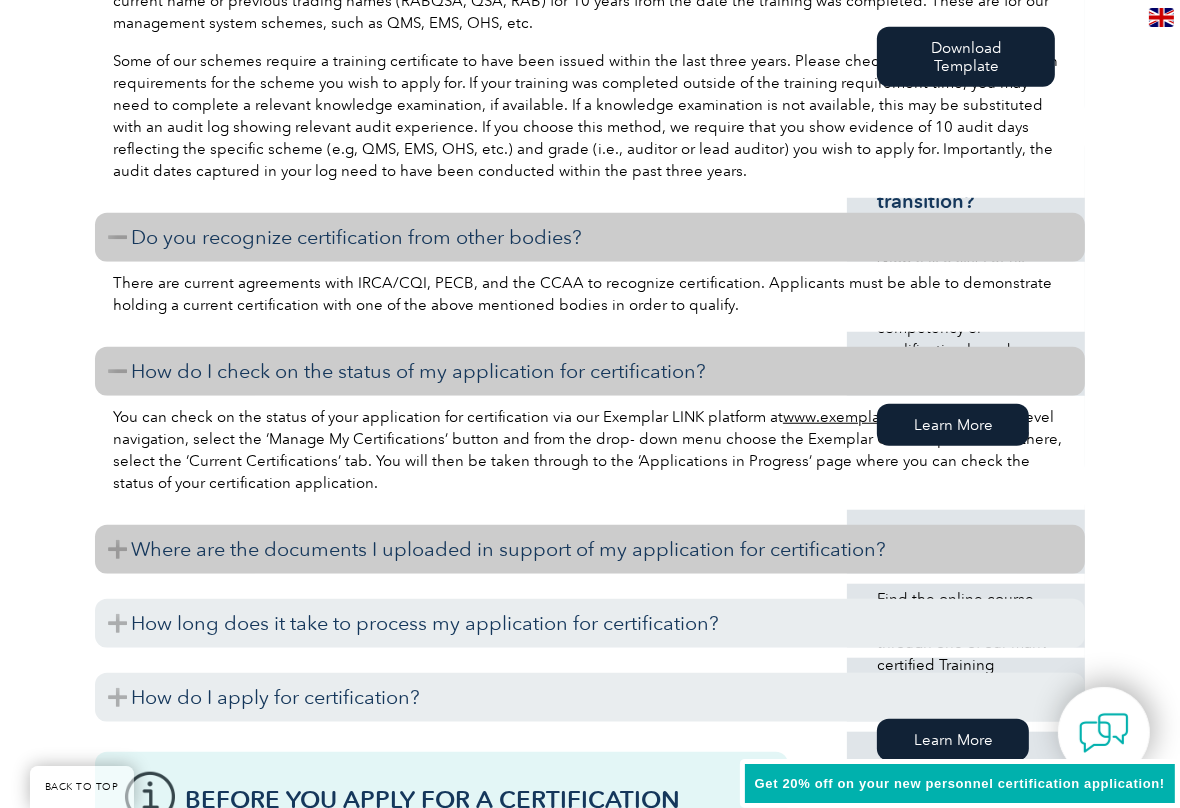 click on "Where are the documents I uploaded in support of my application for certification?" at bounding box center [590, 549] 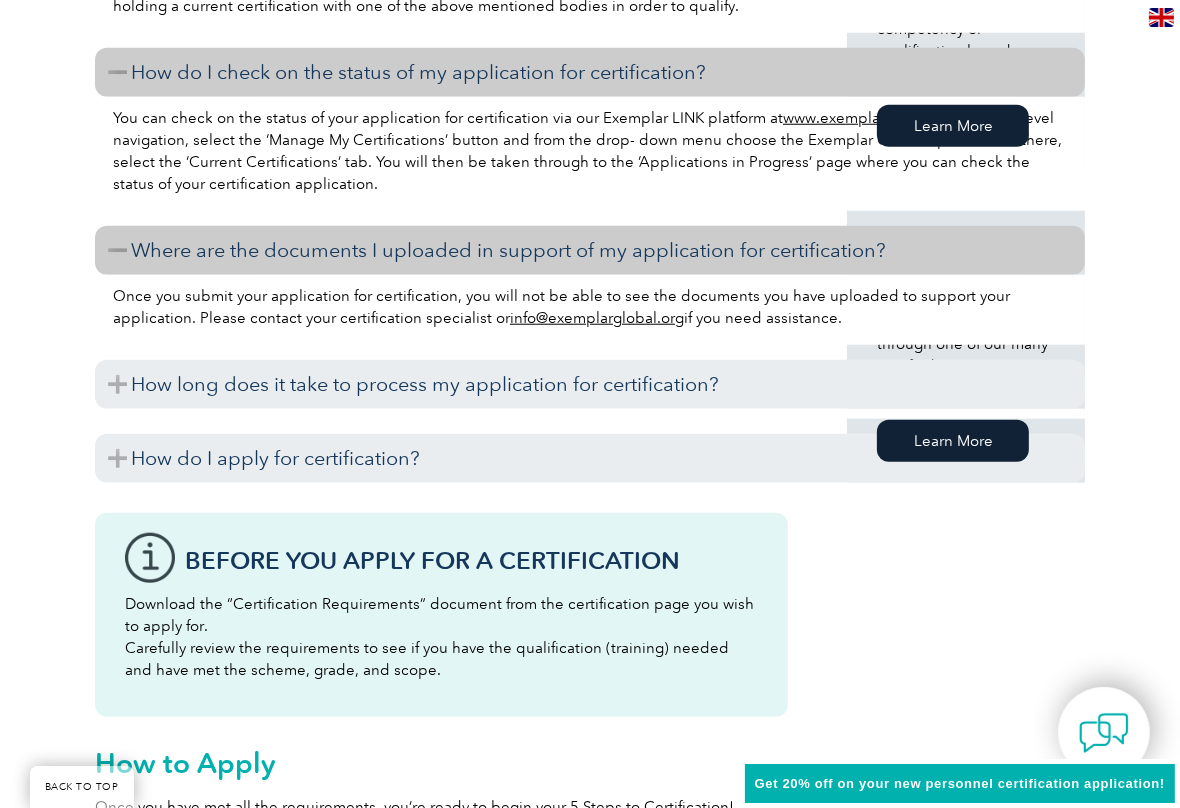 scroll, scrollTop: 1600, scrollLeft: 0, axis: vertical 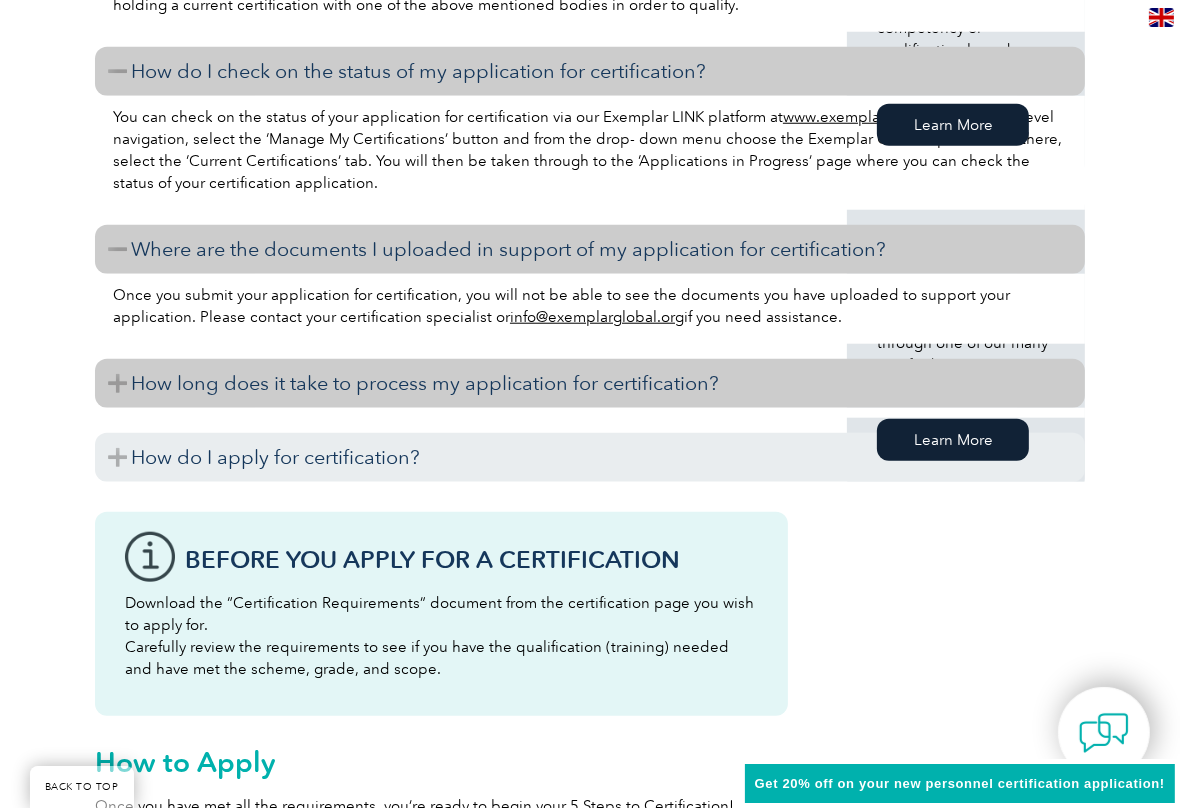 click on "How long does it take to process my application for certification?" at bounding box center (590, 383) 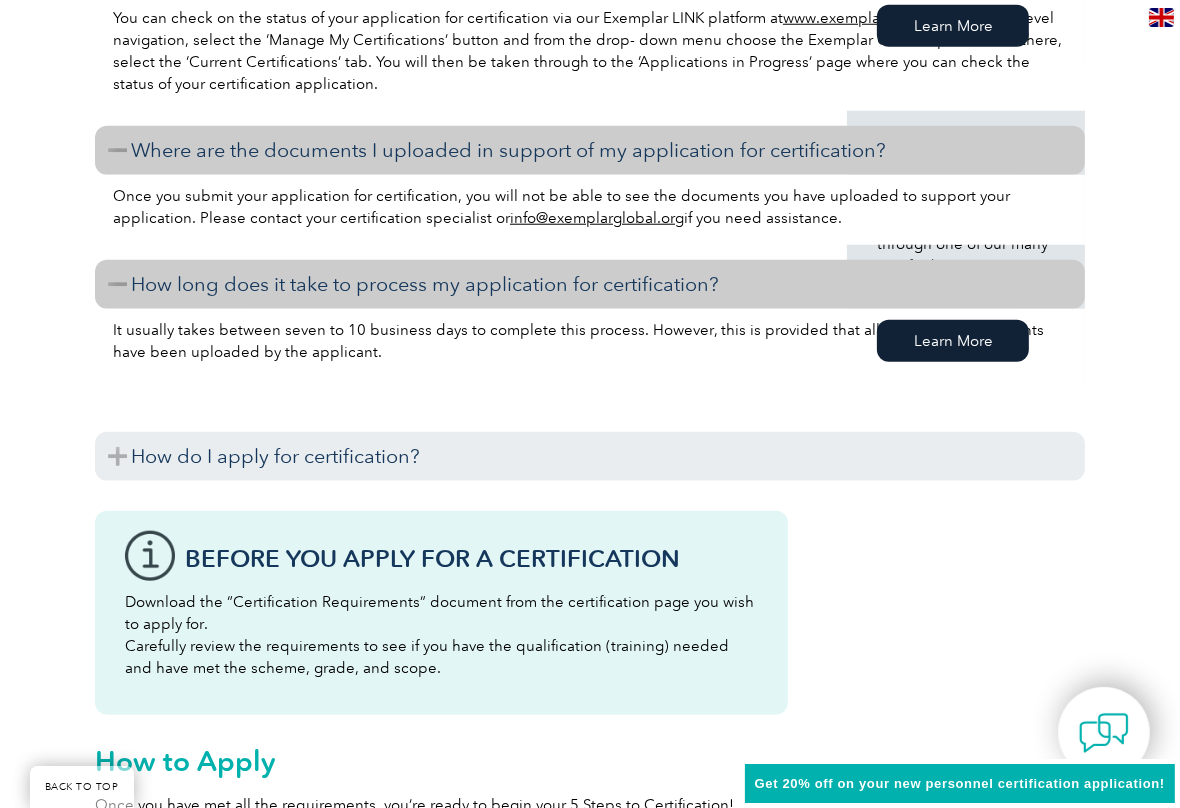 scroll, scrollTop: 1700, scrollLeft: 0, axis: vertical 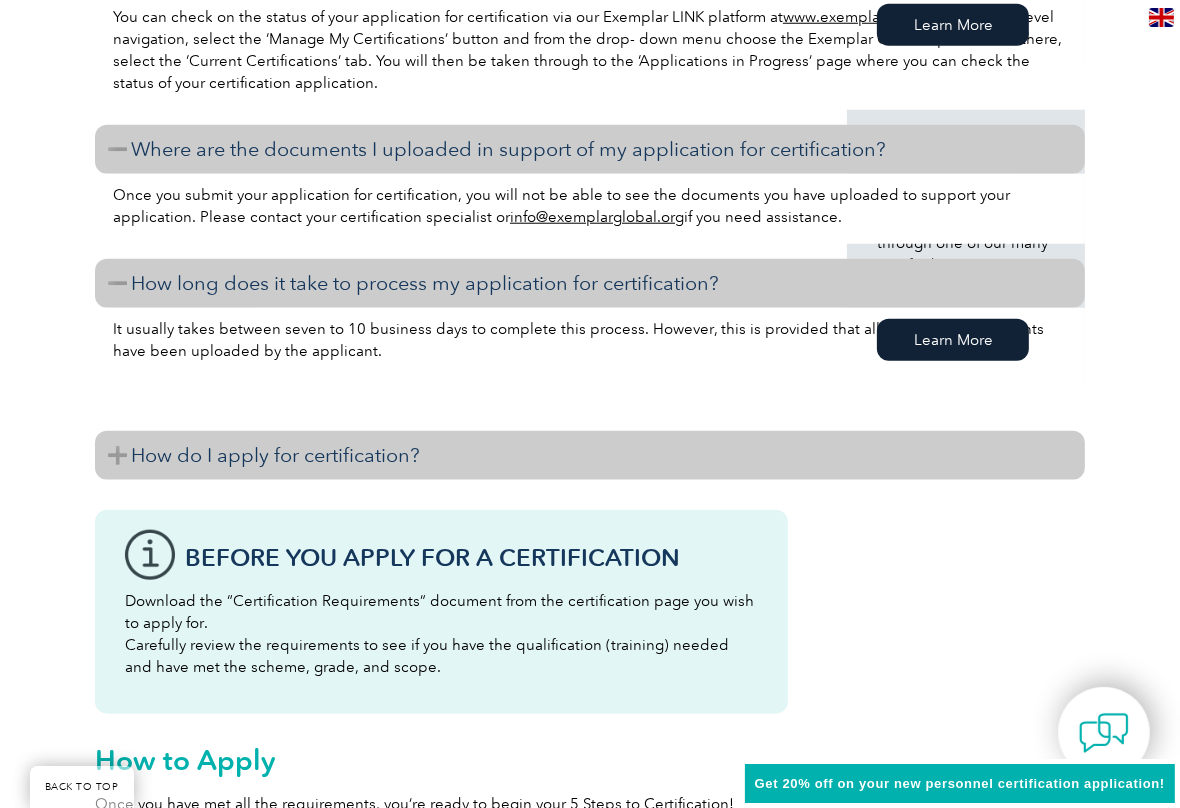 click on "How do I apply for certification?" at bounding box center (590, 455) 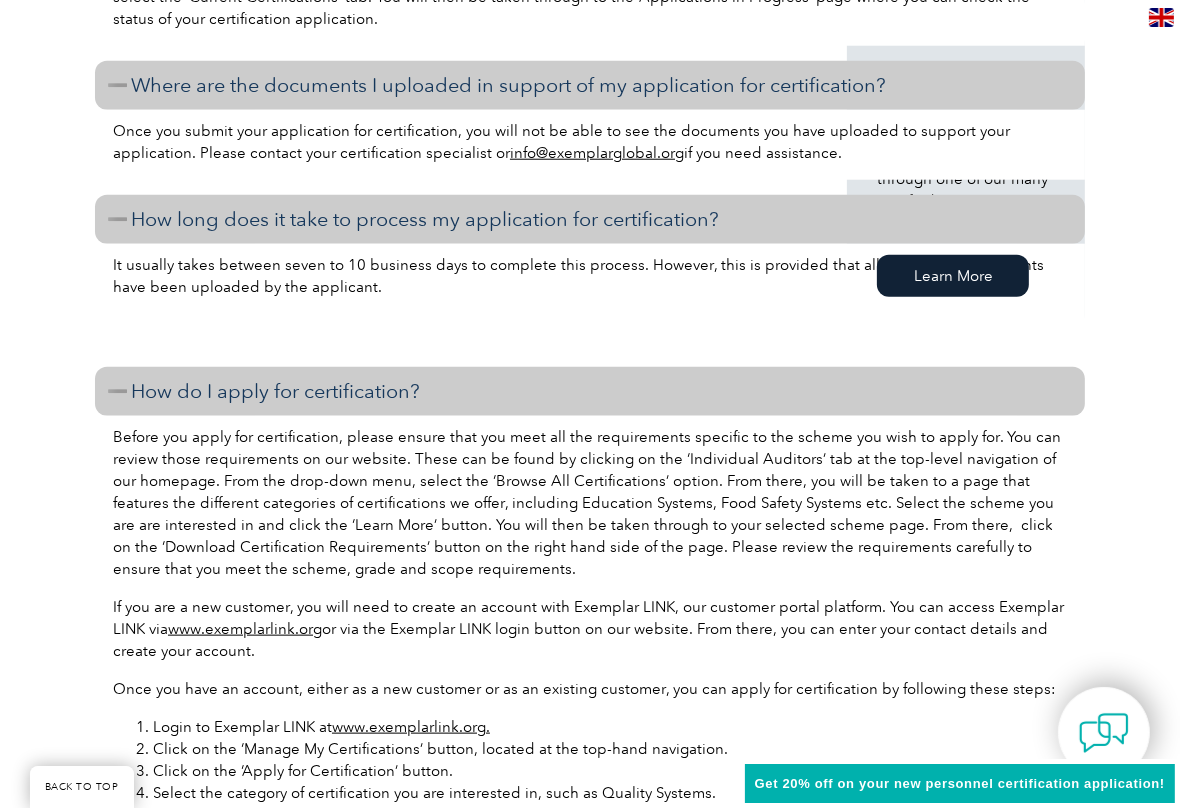 scroll, scrollTop: 1800, scrollLeft: 0, axis: vertical 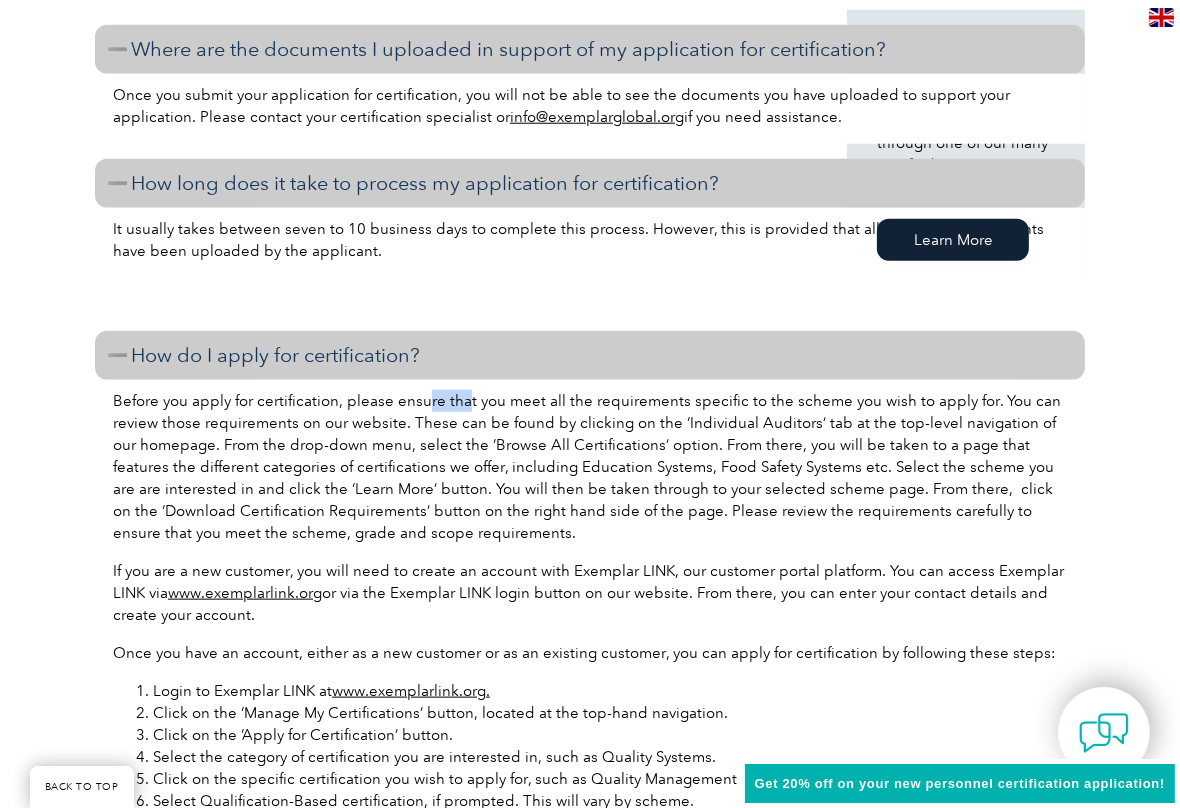 drag, startPoint x: 427, startPoint y: 404, endPoint x: 521, endPoint y: 404, distance: 94 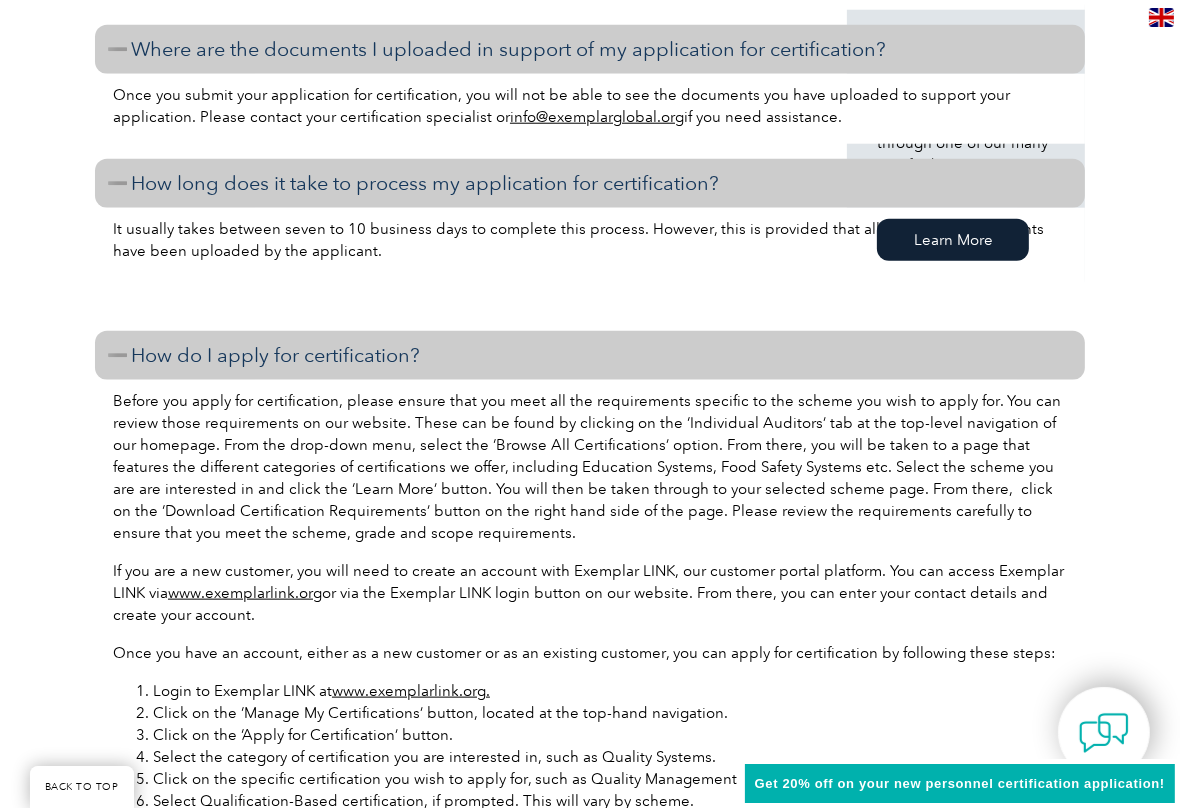 click on "Before you apply for certification, please ensure that you meet all the requirements specific to the scheme you wish to apply for. You can review those requirements on our website. These can be found by clicking on the ‘Individual Auditors’ tab at the top-level navigation of our homepage. From the drop-down menu, select the ‘Browse All Certifications’ option. From there, you will be taken to a page that features the different categories of certifications we offer, including Education Systems, Food Safety Systems etc. Select the scheme you are are interested in and click the ‘Learn More’ button. You will then be taken through to your selected scheme page. From there,  click on the ‘Download Certification Requirements’ button on the right hand side of the page. Please review the requirements carefully to ensure that you meet the scheme, grade and scope requirements." at bounding box center (590, 467) 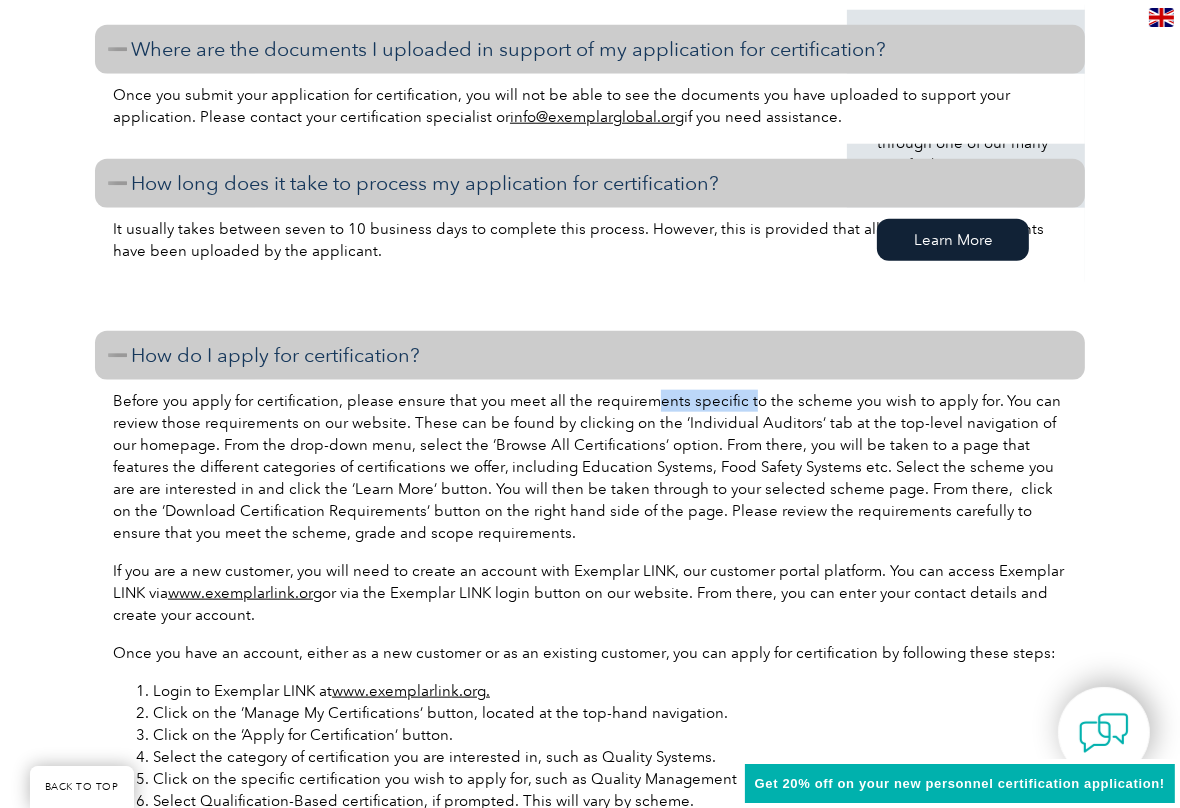 drag, startPoint x: 653, startPoint y: 404, endPoint x: 774, endPoint y: 403, distance: 121.004135 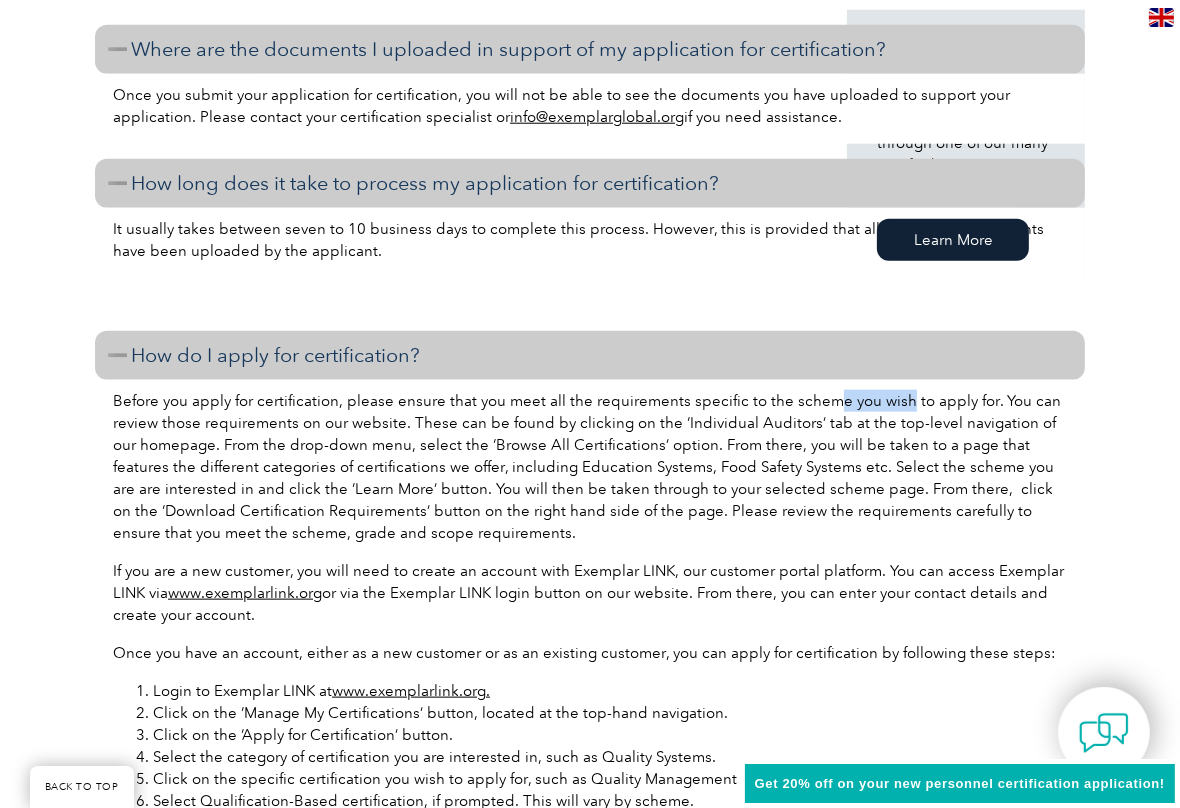 drag, startPoint x: 819, startPoint y: 403, endPoint x: 901, endPoint y: 397, distance: 82.219215 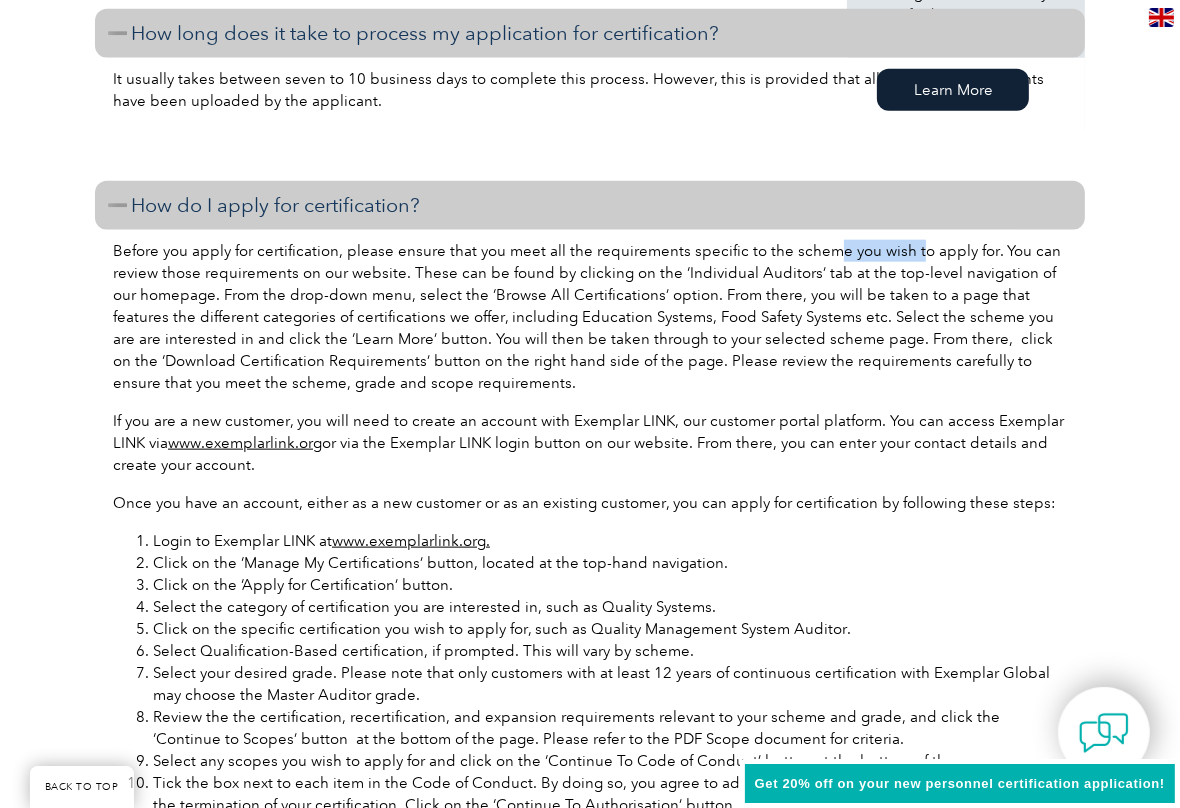 scroll, scrollTop: 2100, scrollLeft: 0, axis: vertical 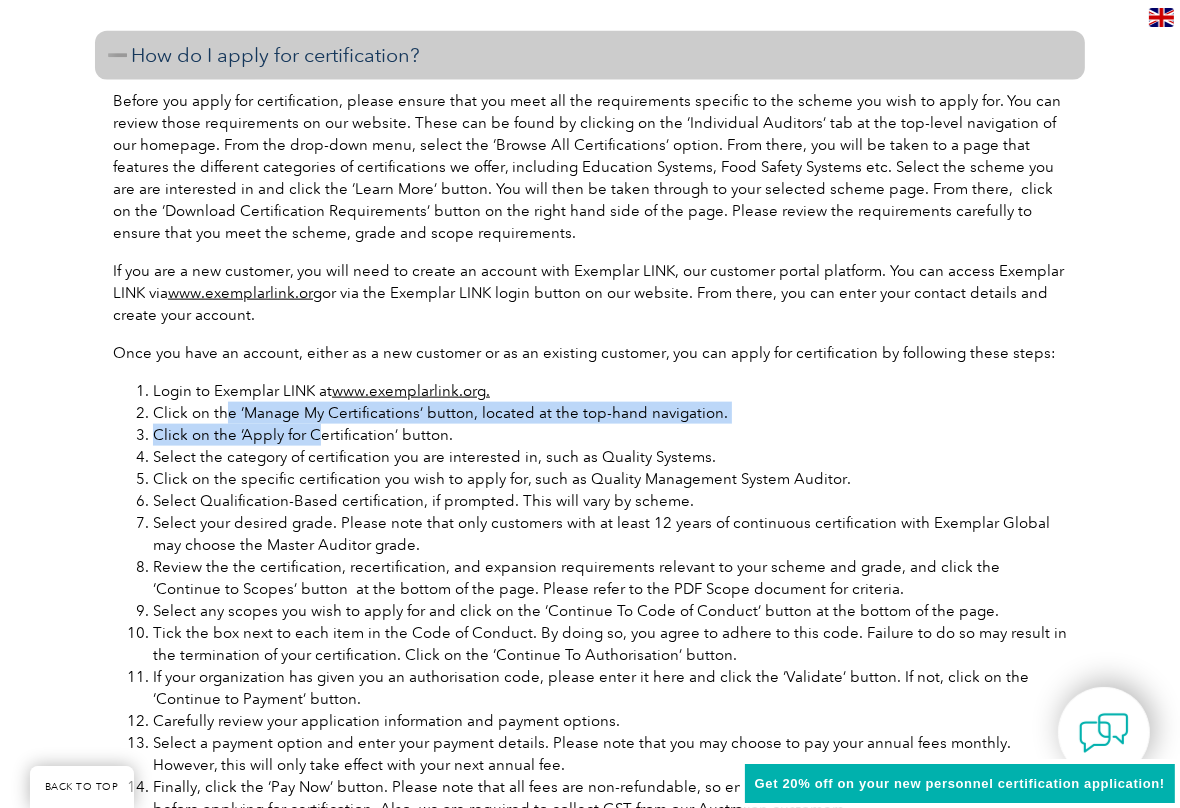 drag, startPoint x: 224, startPoint y: 416, endPoint x: 403, endPoint y: 430, distance: 179.54665 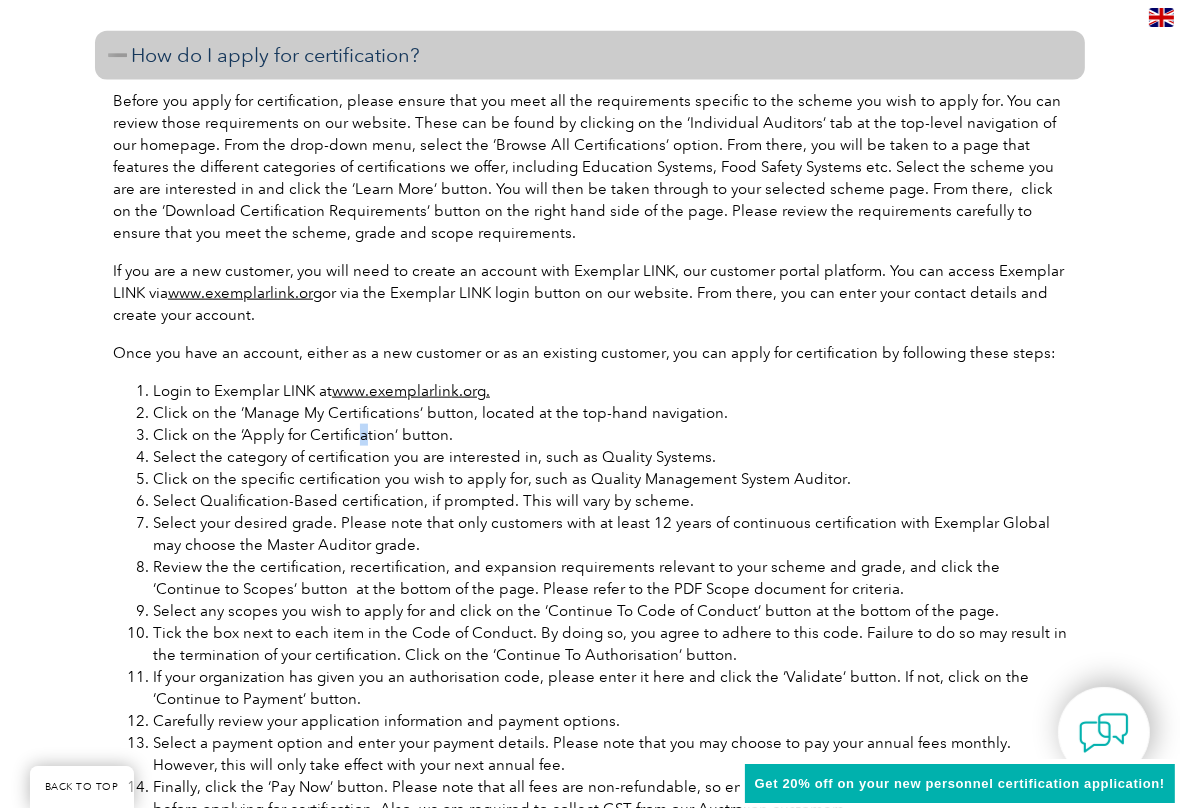 click on "Click on the ‘Apply for Certification’ button." at bounding box center (610, 435) 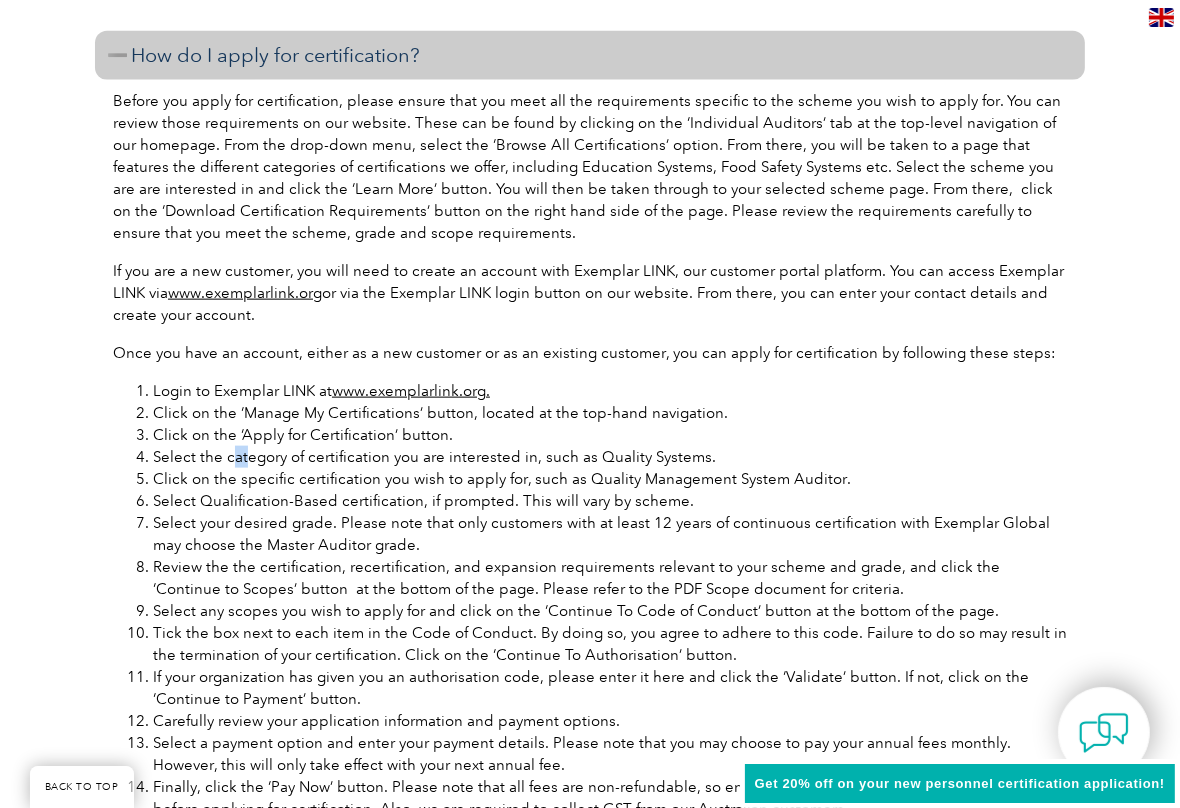 click on "Select the category of certification you are interested in, such as Quality Systems." at bounding box center (610, 457) 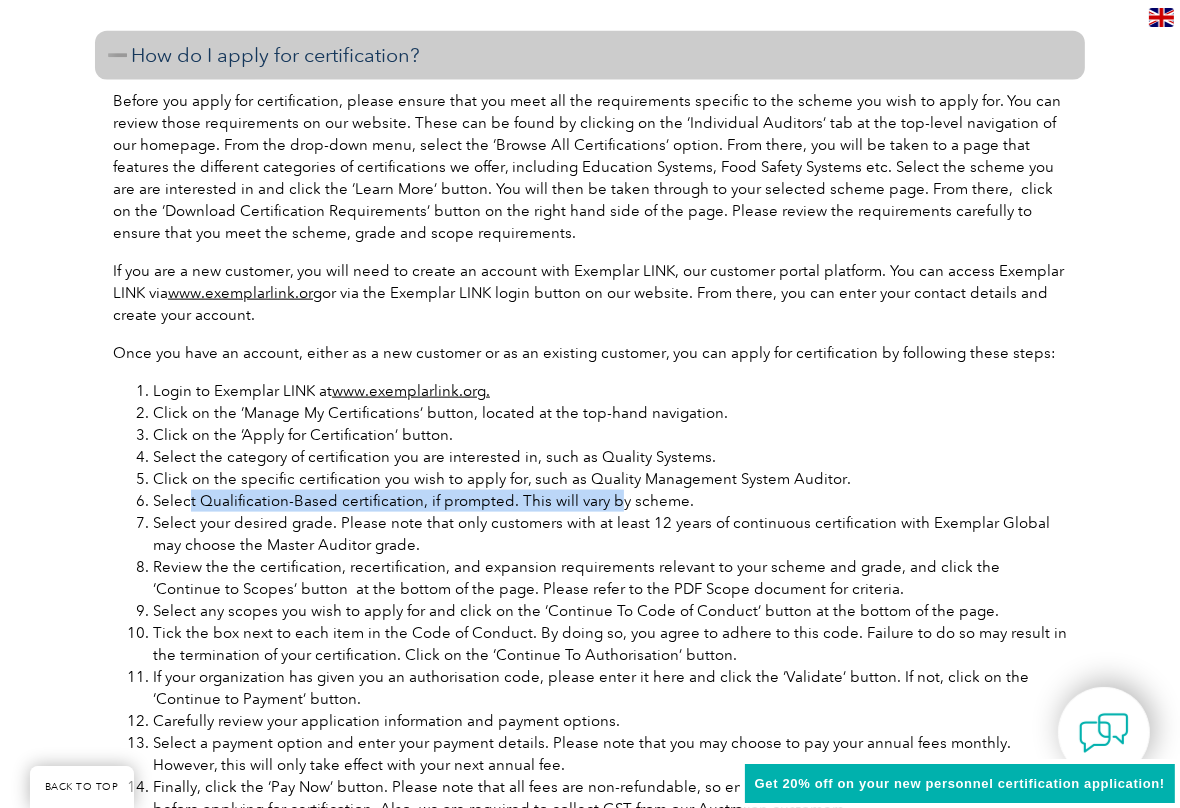 drag, startPoint x: 190, startPoint y: 503, endPoint x: 640, endPoint y: 502, distance: 450.0011 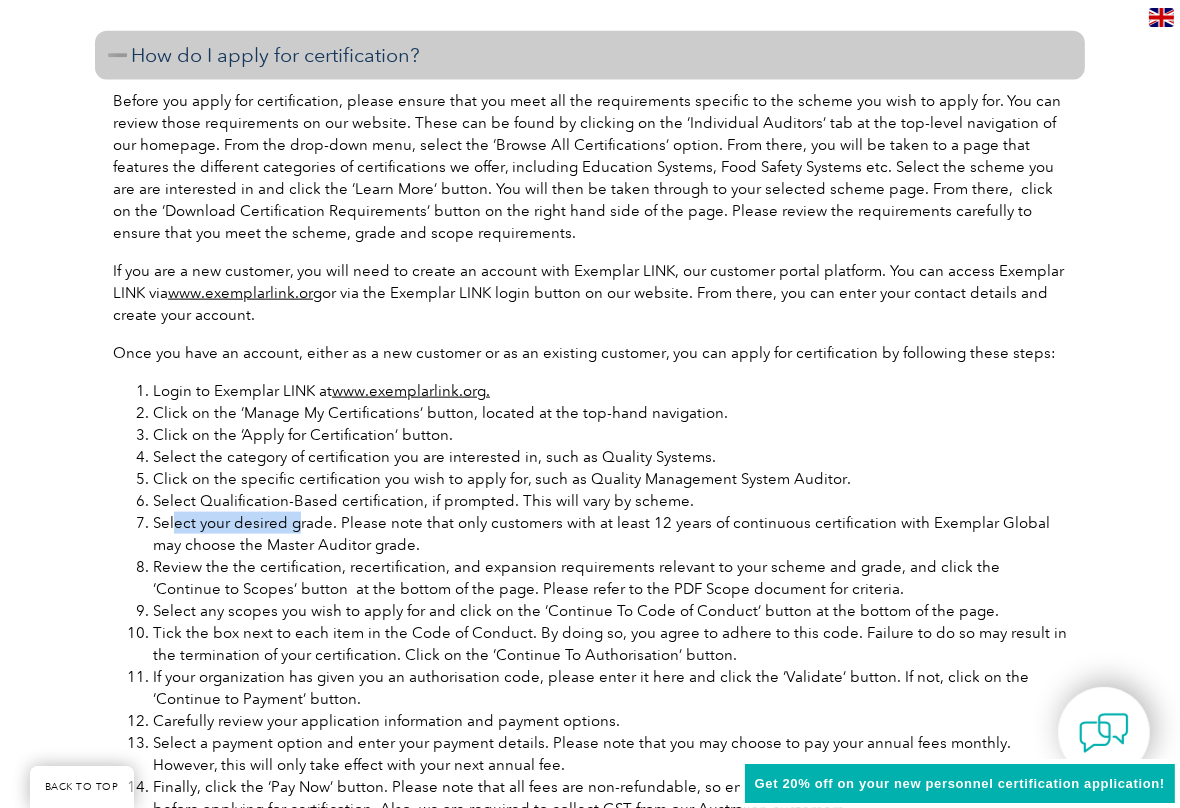 drag, startPoint x: 172, startPoint y: 524, endPoint x: 305, endPoint y: 533, distance: 133.30417 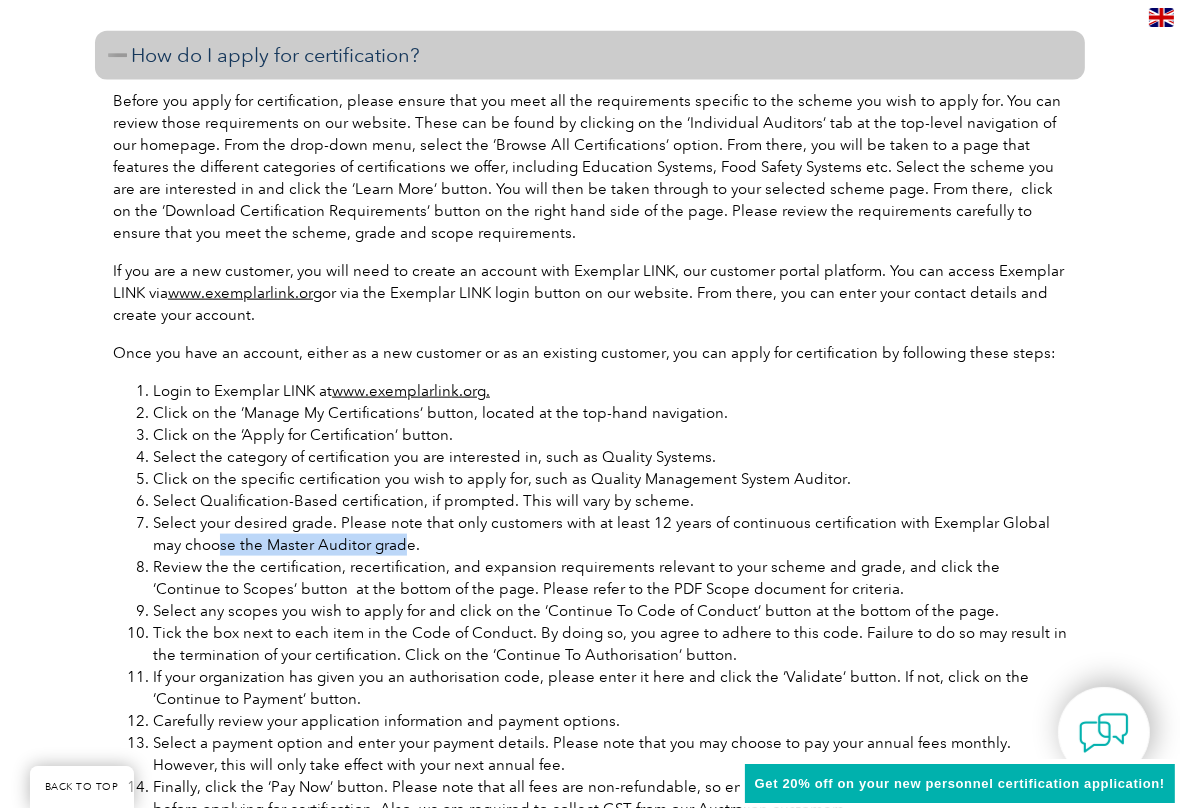 drag, startPoint x: 204, startPoint y: 546, endPoint x: 382, endPoint y: 552, distance: 178.10109 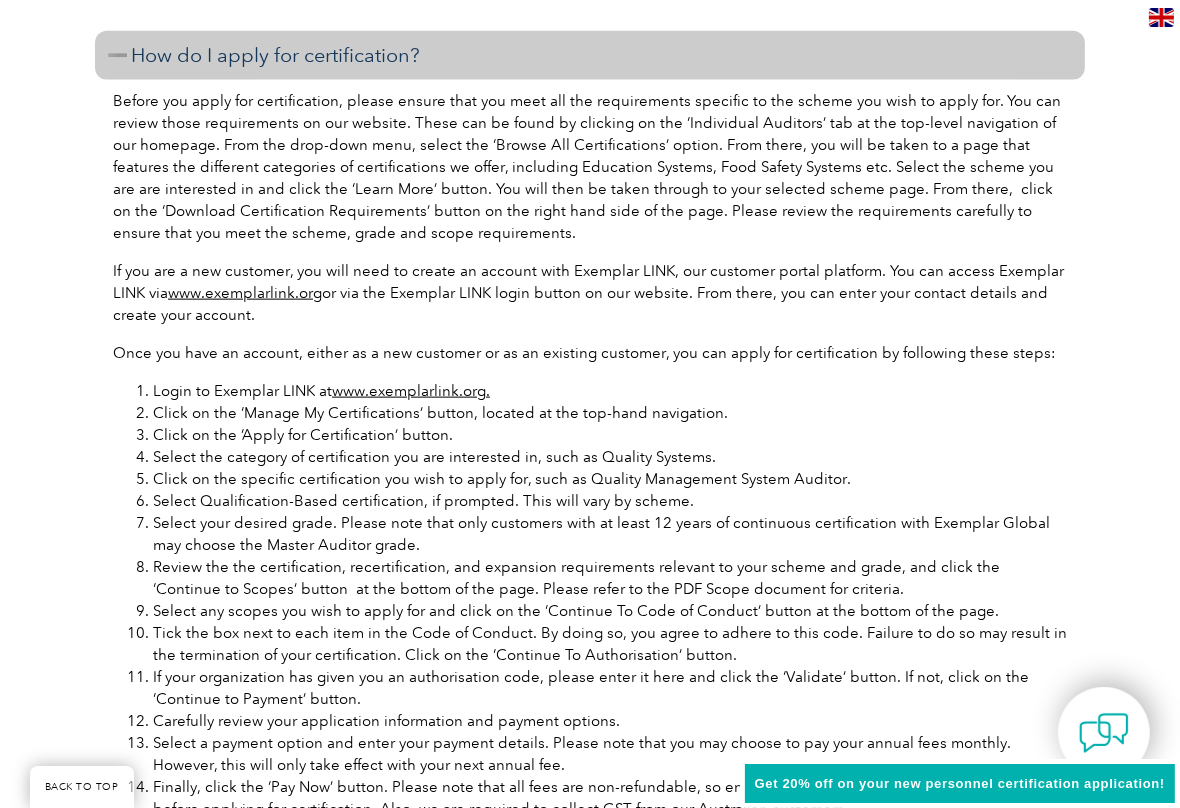 click on "Select your desired grade. Please note that only customers with at least 12 years of continuous certification with Exemplar Global may choose the Master Auditor grade." at bounding box center [610, 534] 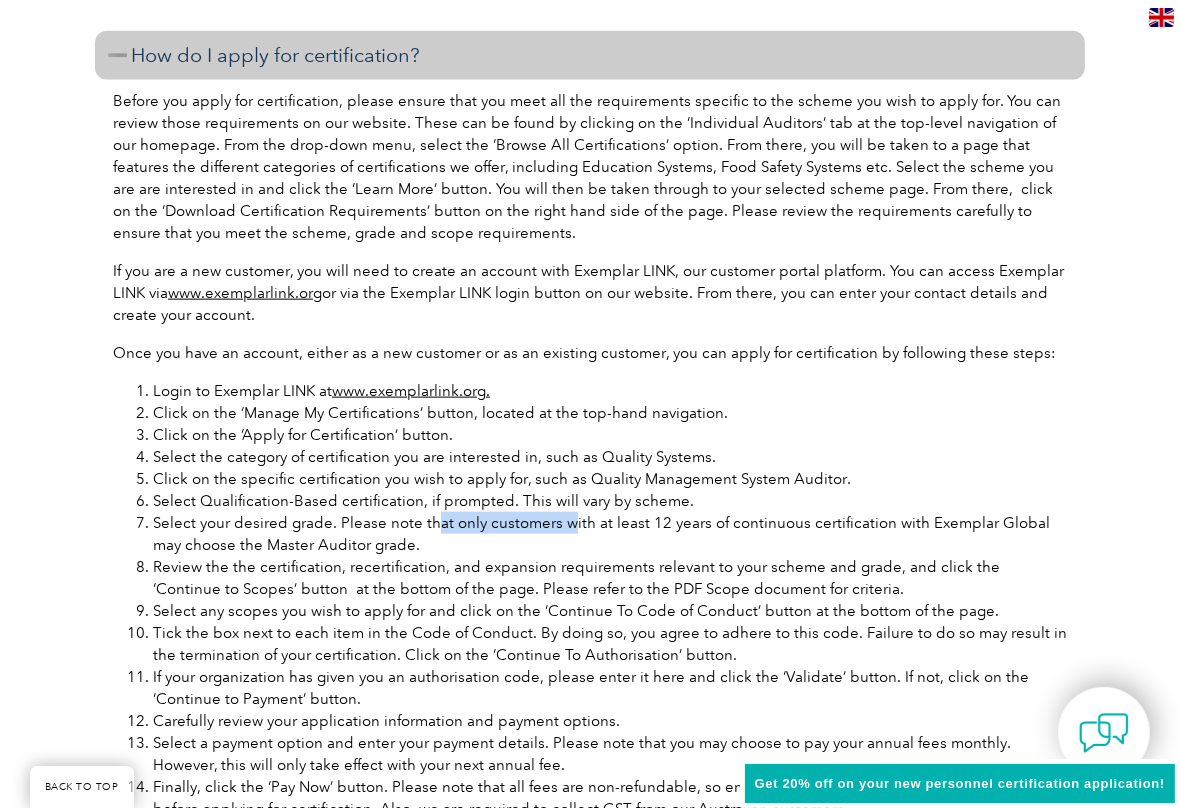 drag, startPoint x: 434, startPoint y: 527, endPoint x: 611, endPoint y: 528, distance: 177.00282 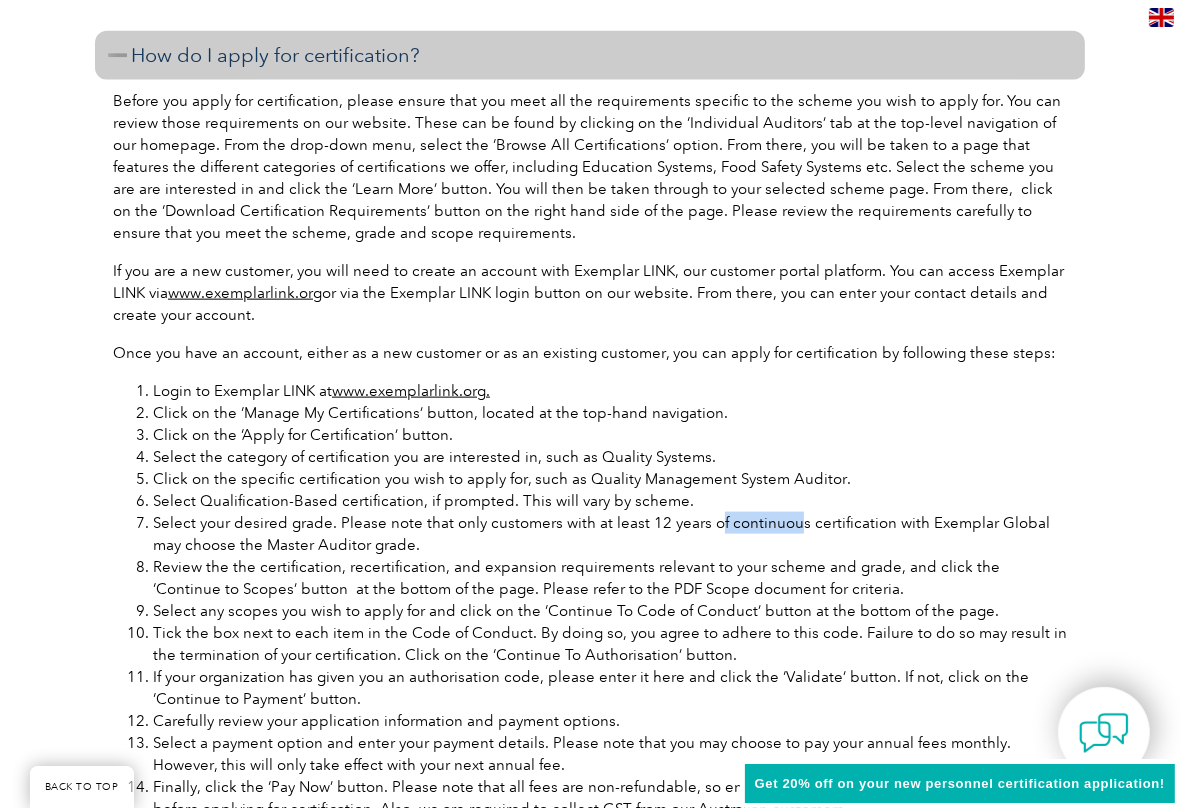 drag, startPoint x: 716, startPoint y: 524, endPoint x: 809, endPoint y: 524, distance: 93 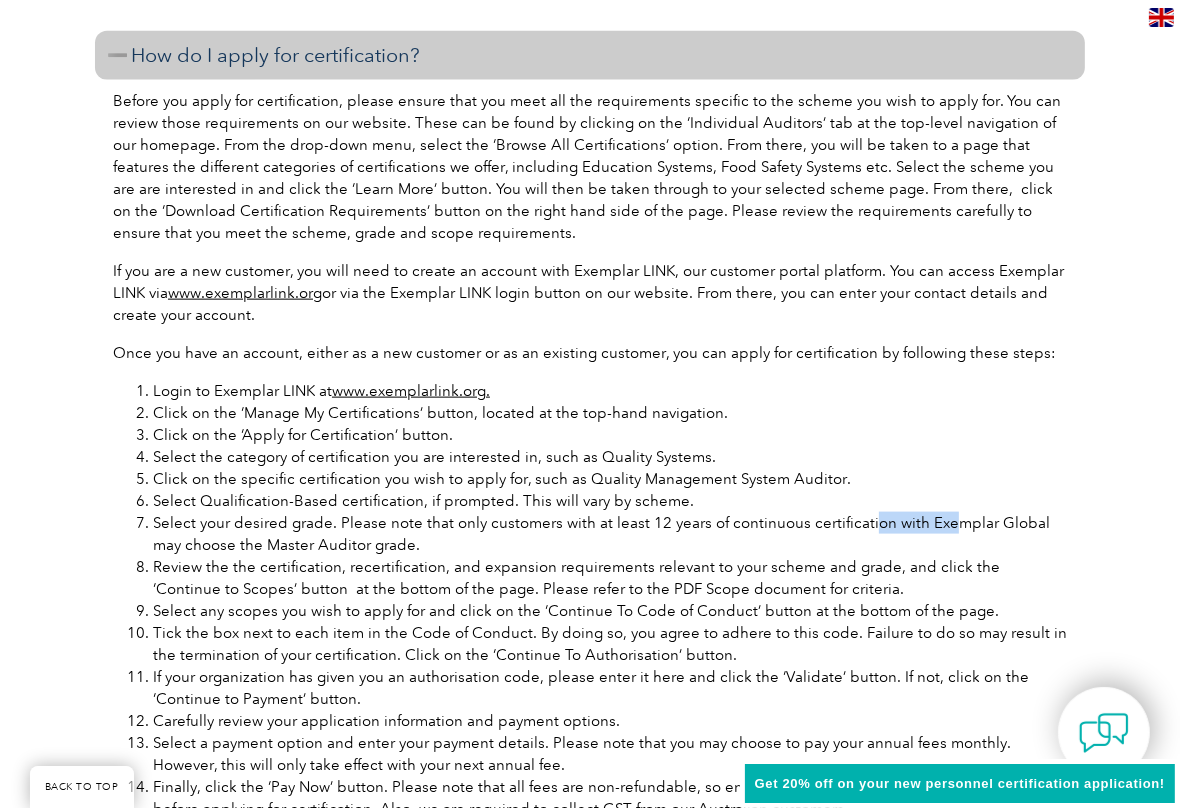 drag, startPoint x: 862, startPoint y: 521, endPoint x: 1016, endPoint y: 520, distance: 154.00325 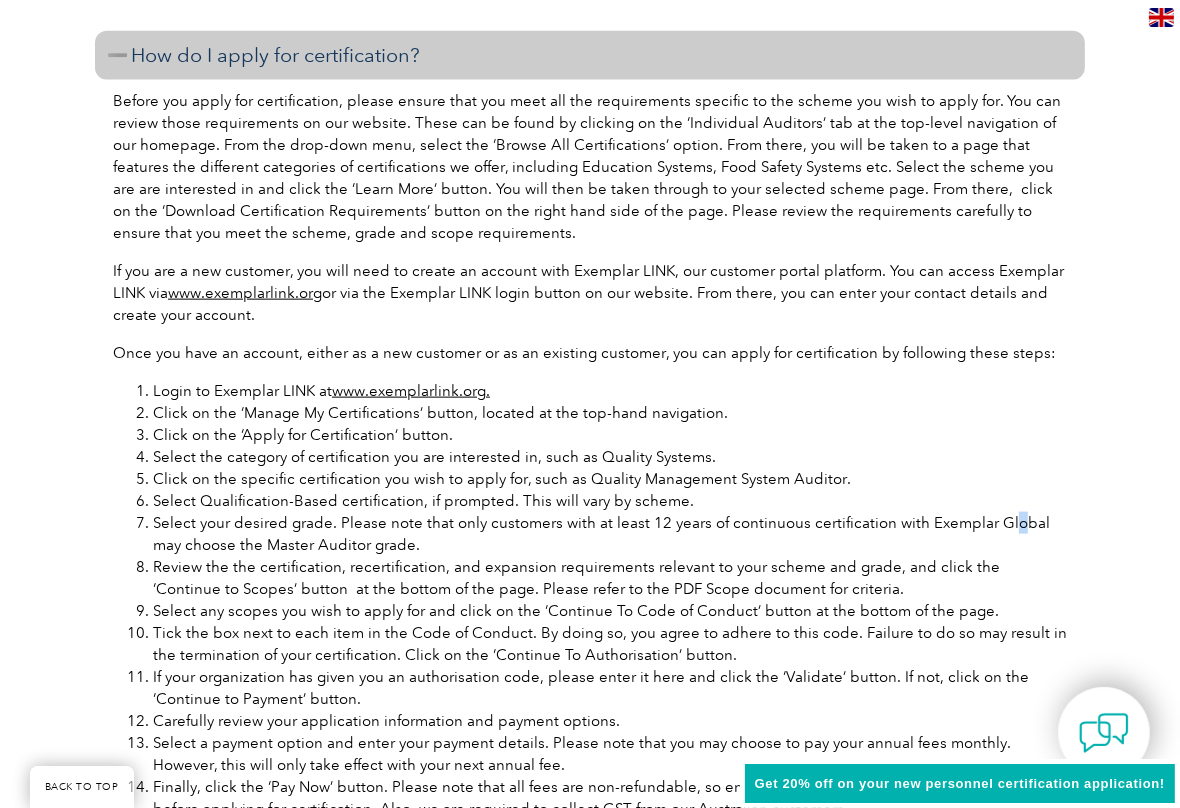 click on "Select your desired grade. Please note that only customers with at least 12 years of continuous certification with Exemplar Global may choose the Master Auditor grade." at bounding box center [610, 534] 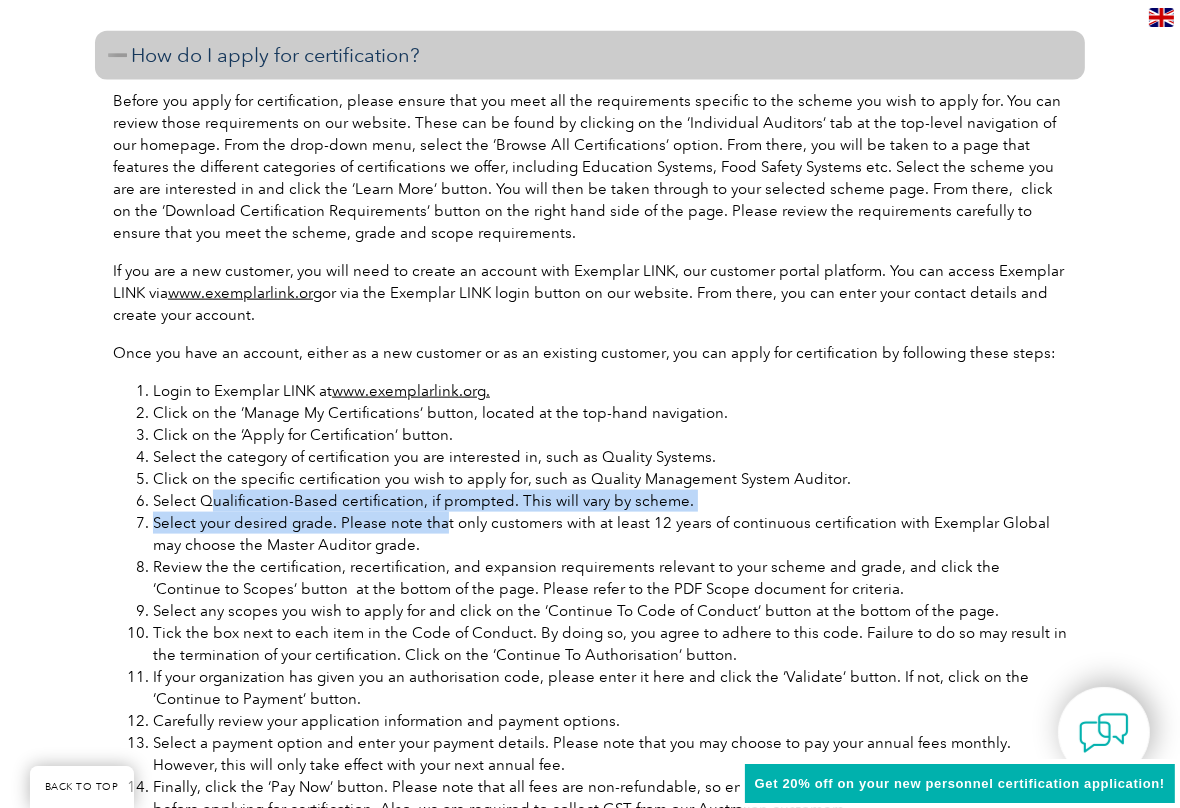 drag, startPoint x: 213, startPoint y: 506, endPoint x: 454, endPoint y: 516, distance: 241.20738 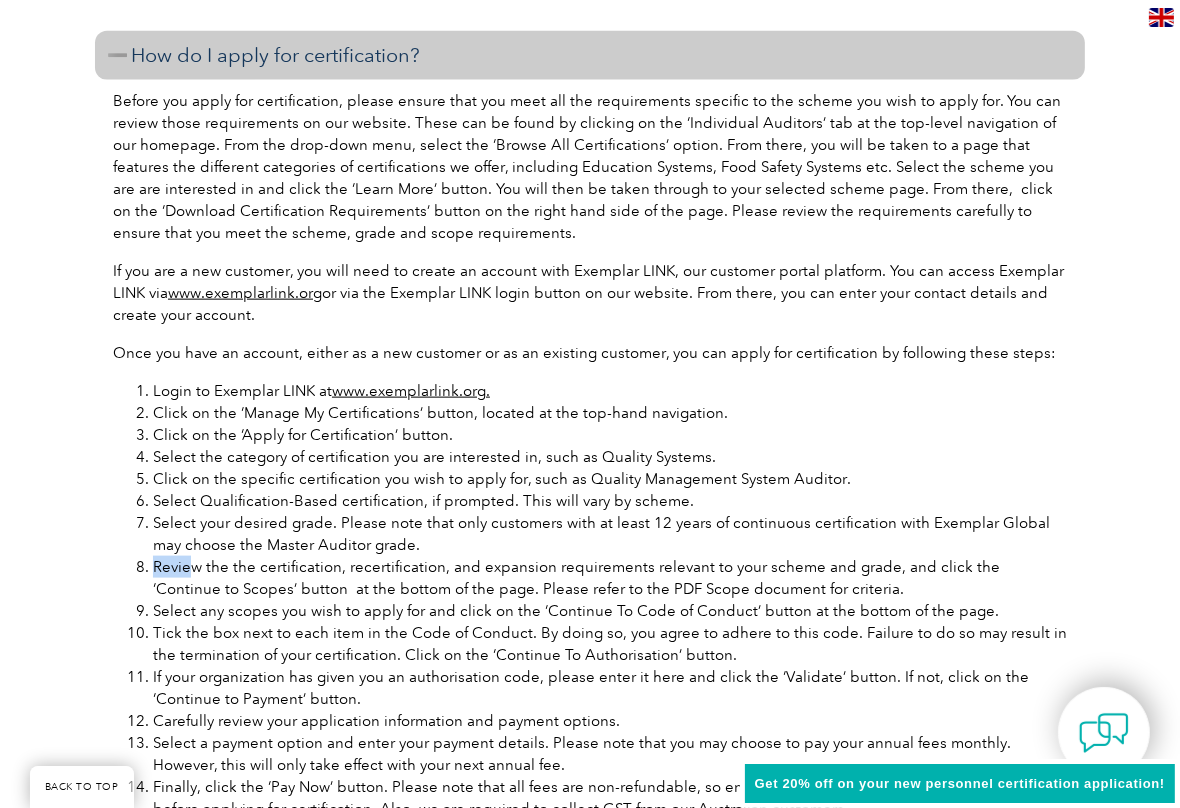 drag, startPoint x: 191, startPoint y: 572, endPoint x: 810, endPoint y: 555, distance: 619.2334 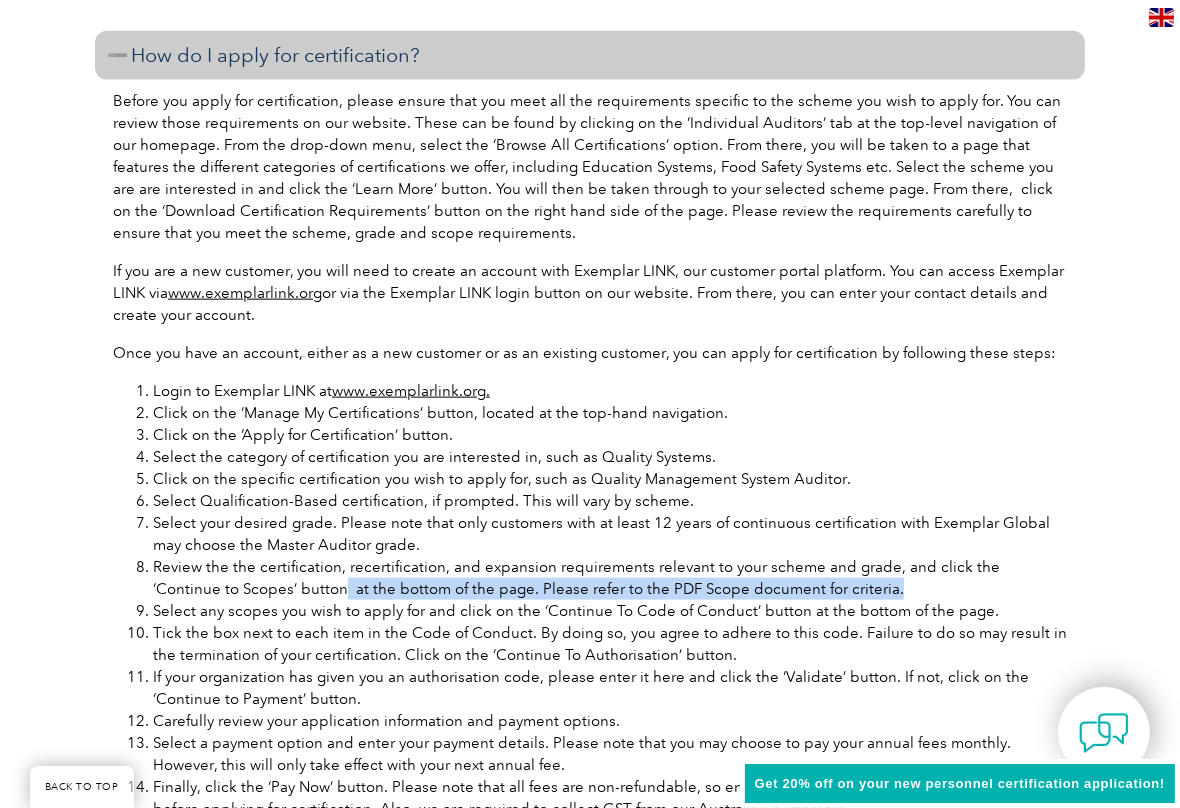 drag, startPoint x: 251, startPoint y: 589, endPoint x: 800, endPoint y: 593, distance: 549.0146 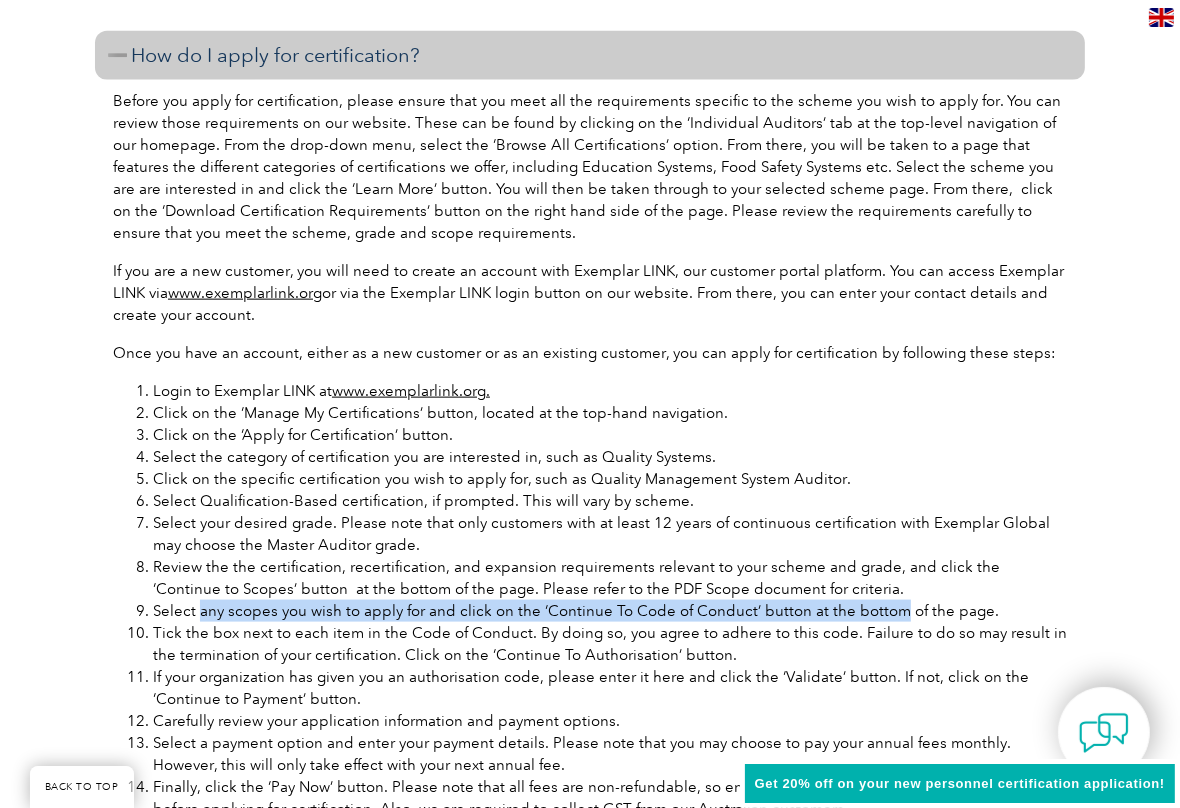 drag, startPoint x: 201, startPoint y: 613, endPoint x: 888, endPoint y: 615, distance: 687.0029 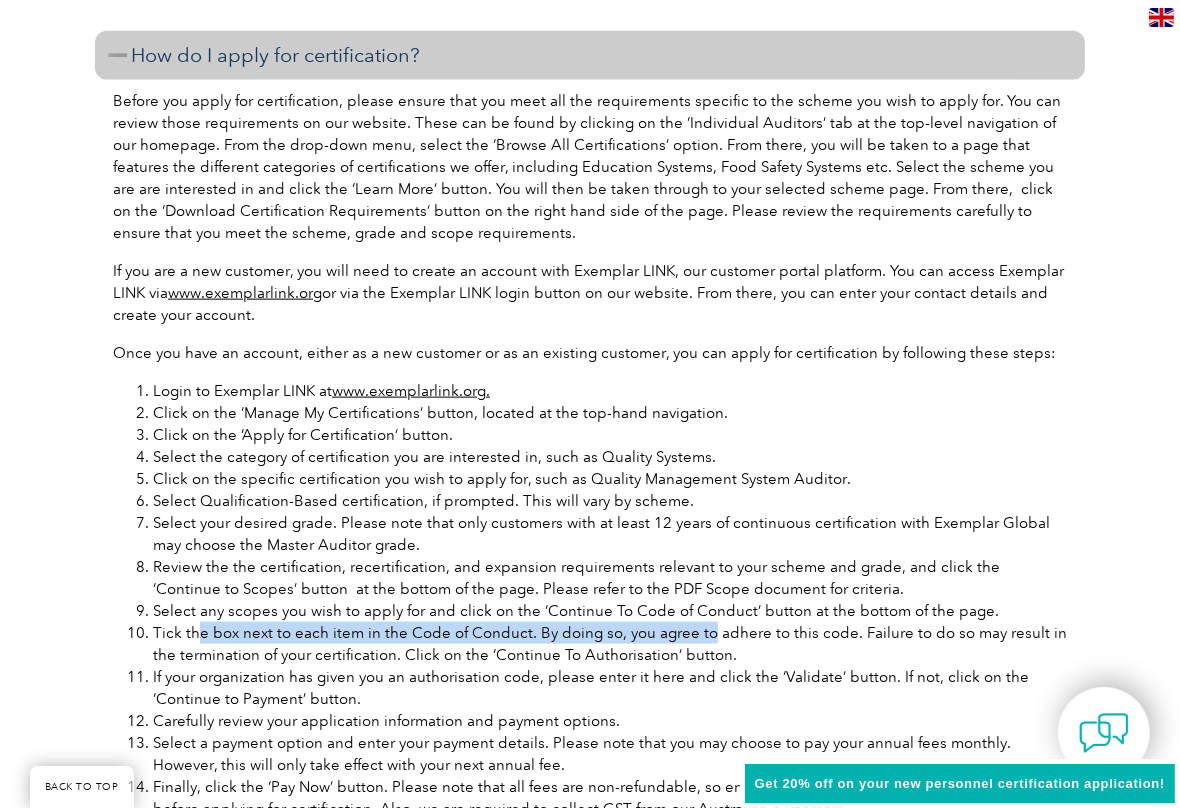 drag, startPoint x: 200, startPoint y: 631, endPoint x: 708, endPoint y: 635, distance: 508.01575 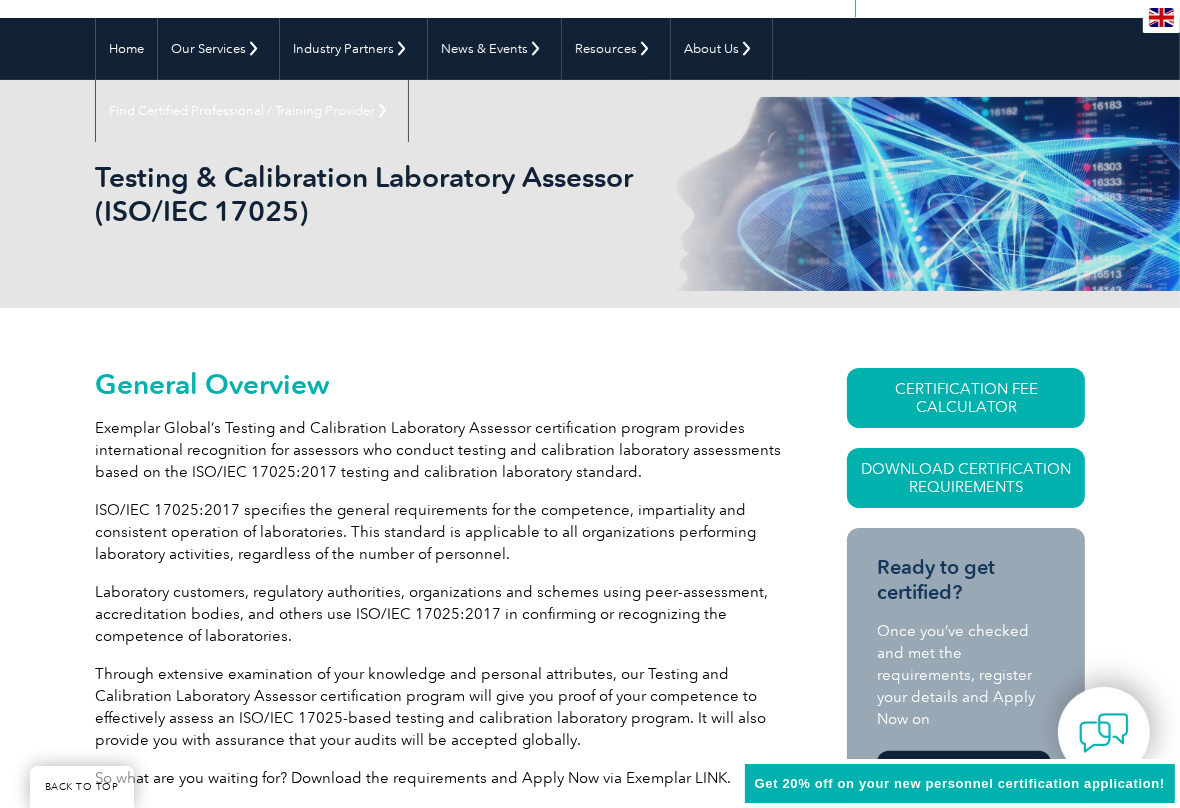 scroll, scrollTop: 300, scrollLeft: 0, axis: vertical 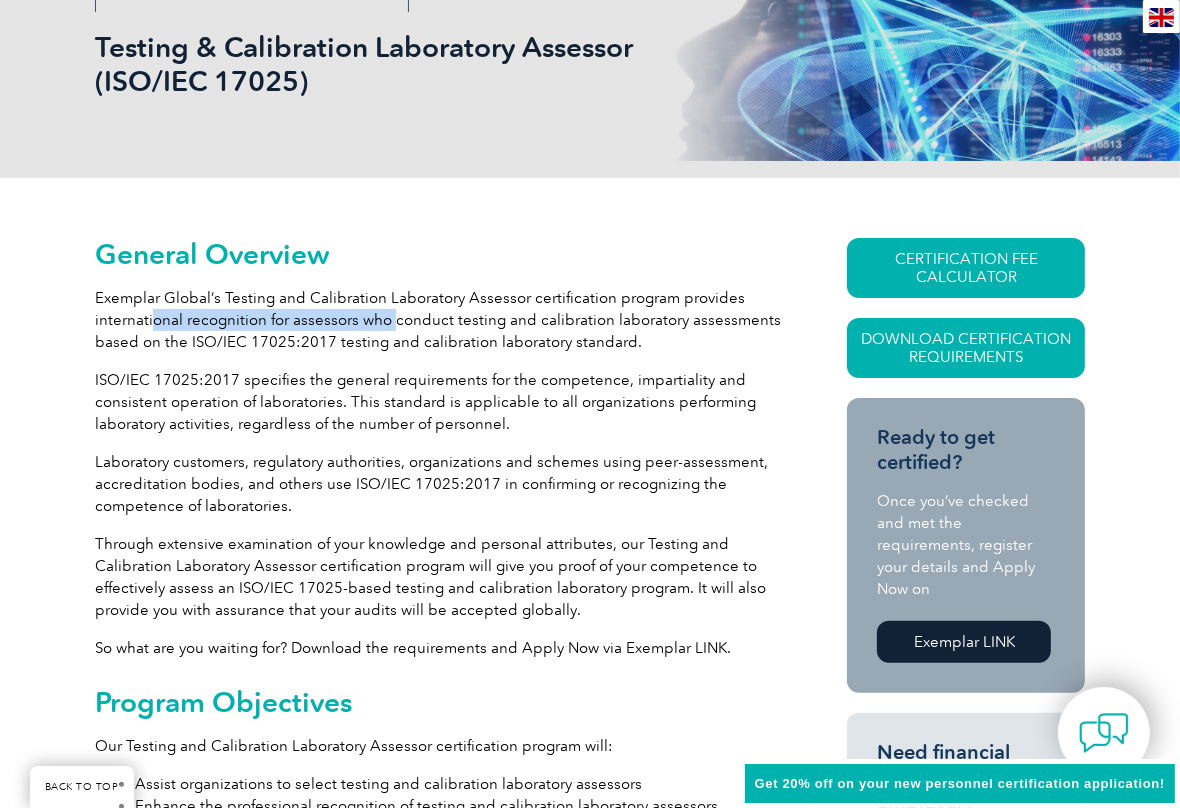 drag, startPoint x: 153, startPoint y: 320, endPoint x: 455, endPoint y: 330, distance: 302.16553 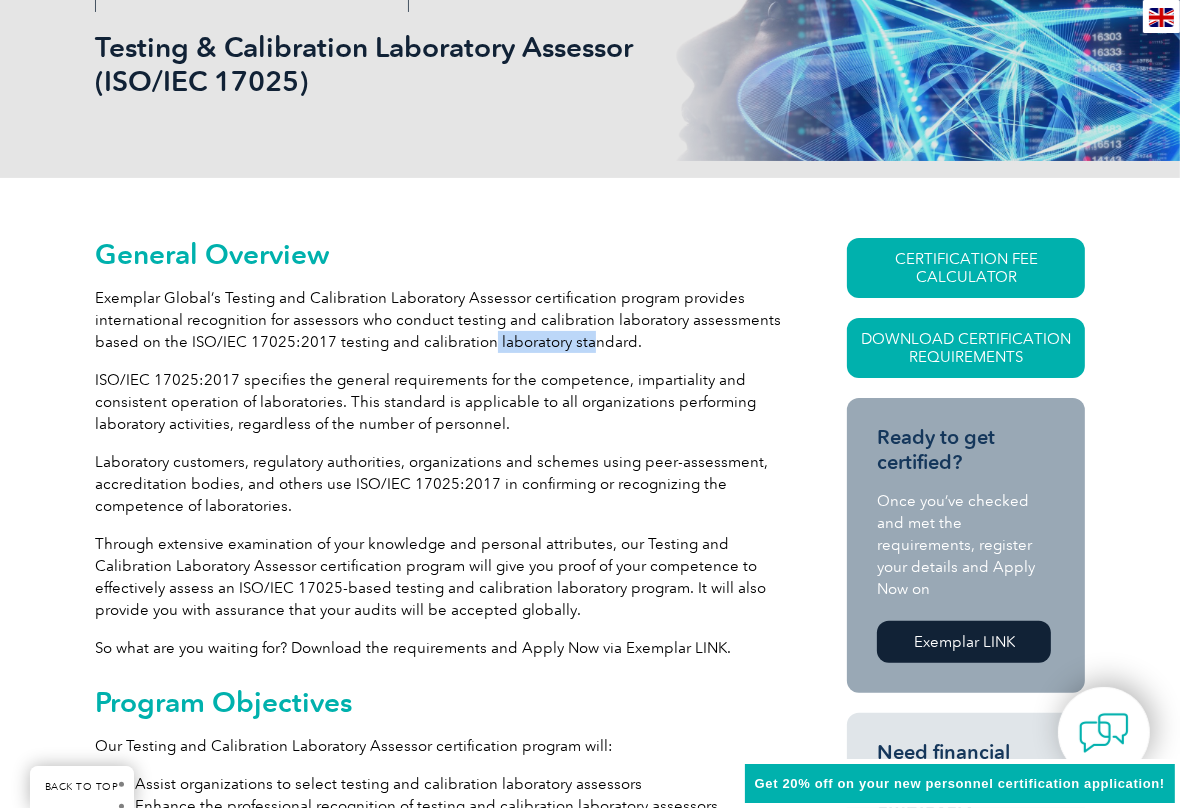drag, startPoint x: 493, startPoint y: 335, endPoint x: 595, endPoint y: 339, distance: 102.0784 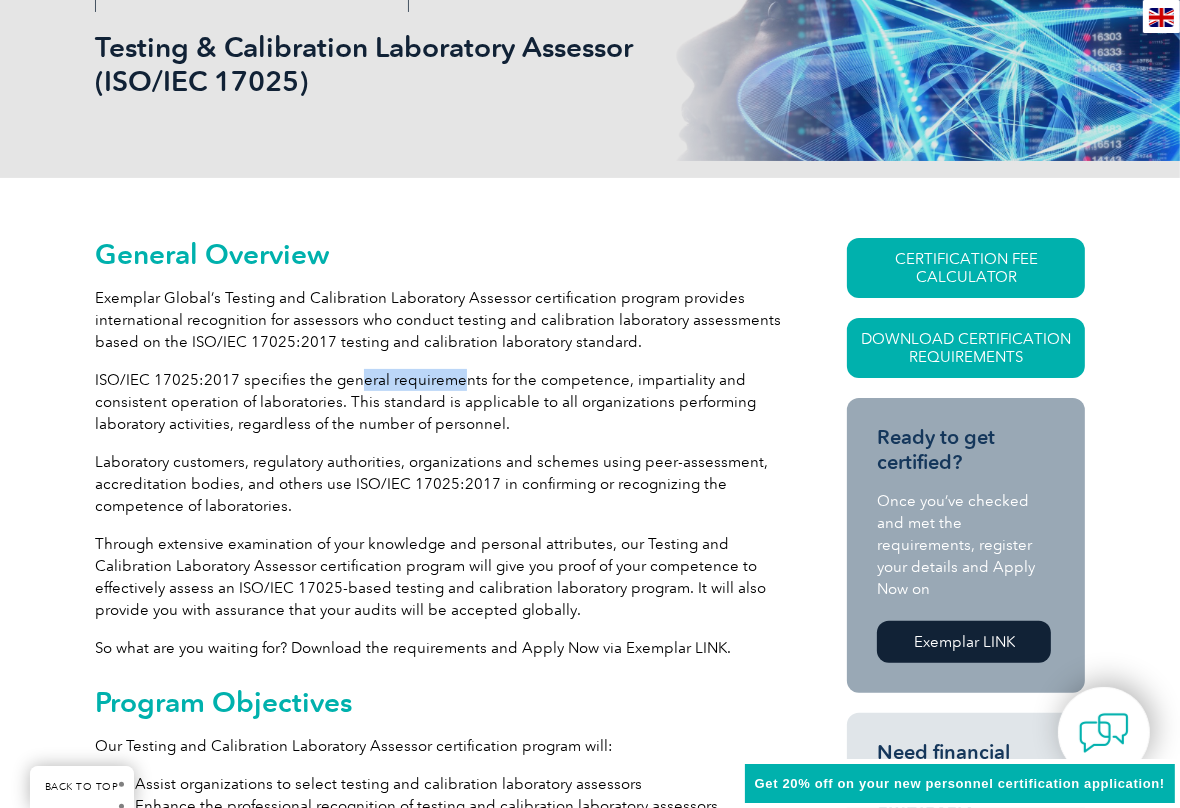 drag, startPoint x: 354, startPoint y: 381, endPoint x: 464, endPoint y: 381, distance: 110 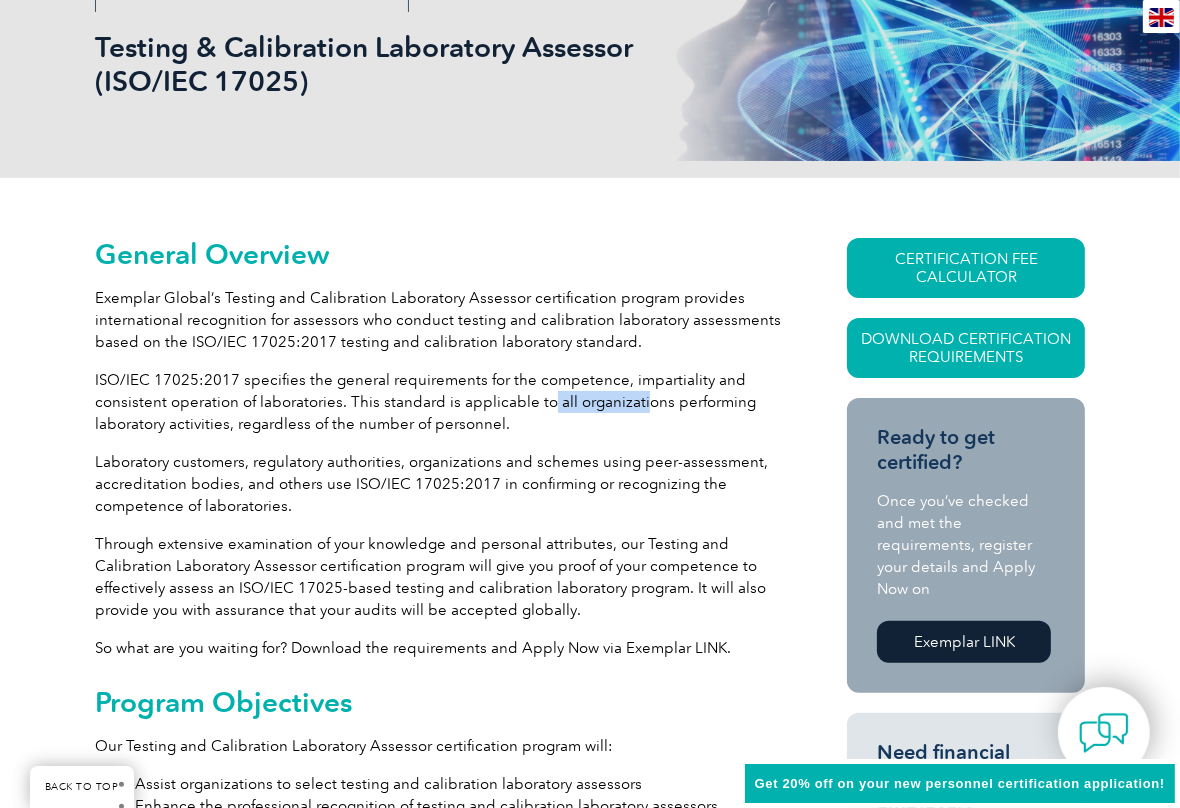 drag, startPoint x: 554, startPoint y: 398, endPoint x: 680, endPoint y: 403, distance: 126.09917 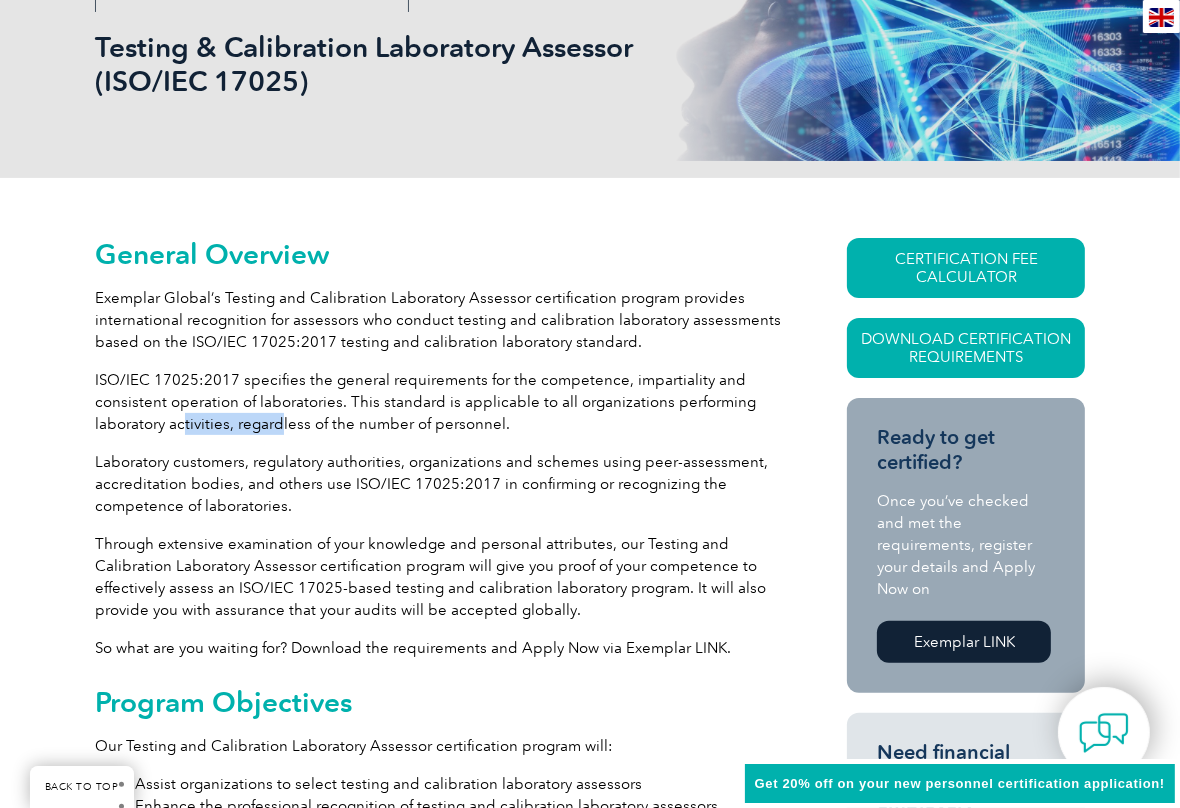 drag, startPoint x: 181, startPoint y: 427, endPoint x: 300, endPoint y: 426, distance: 119.0042 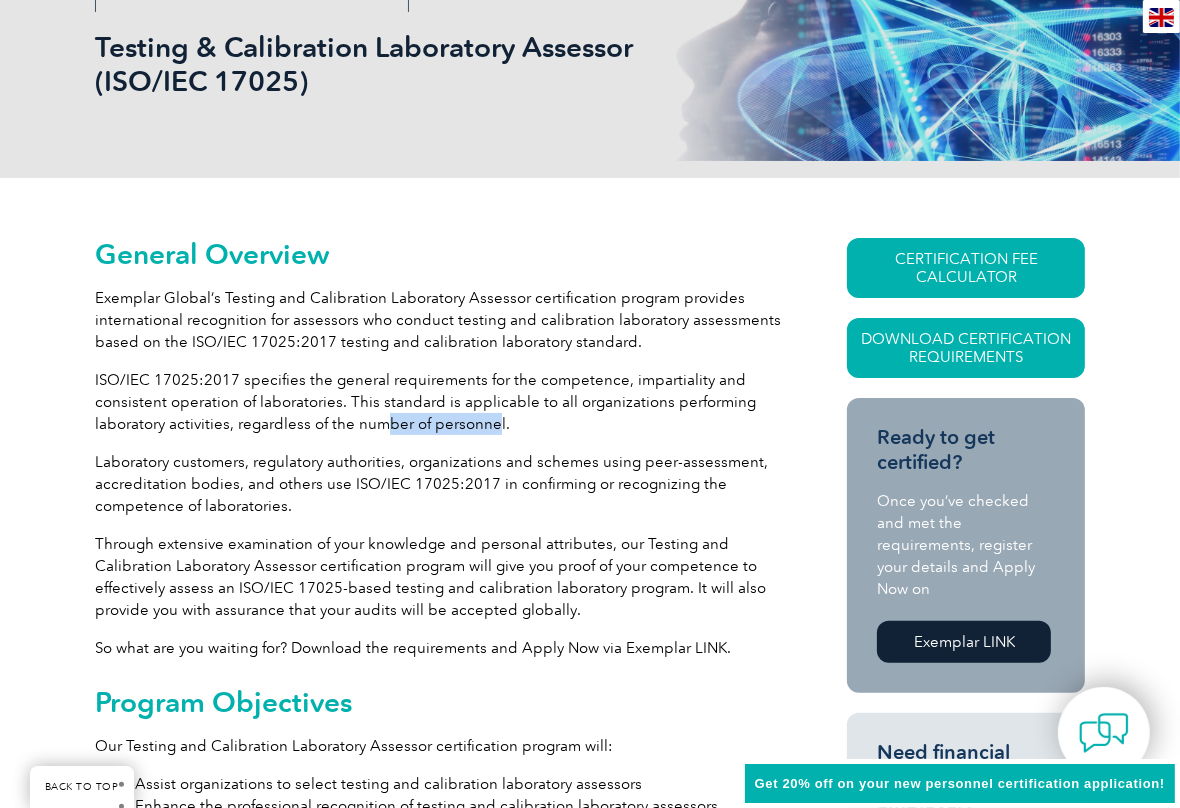 drag, startPoint x: 420, startPoint y: 420, endPoint x: 502, endPoint y: 417, distance: 82.05486 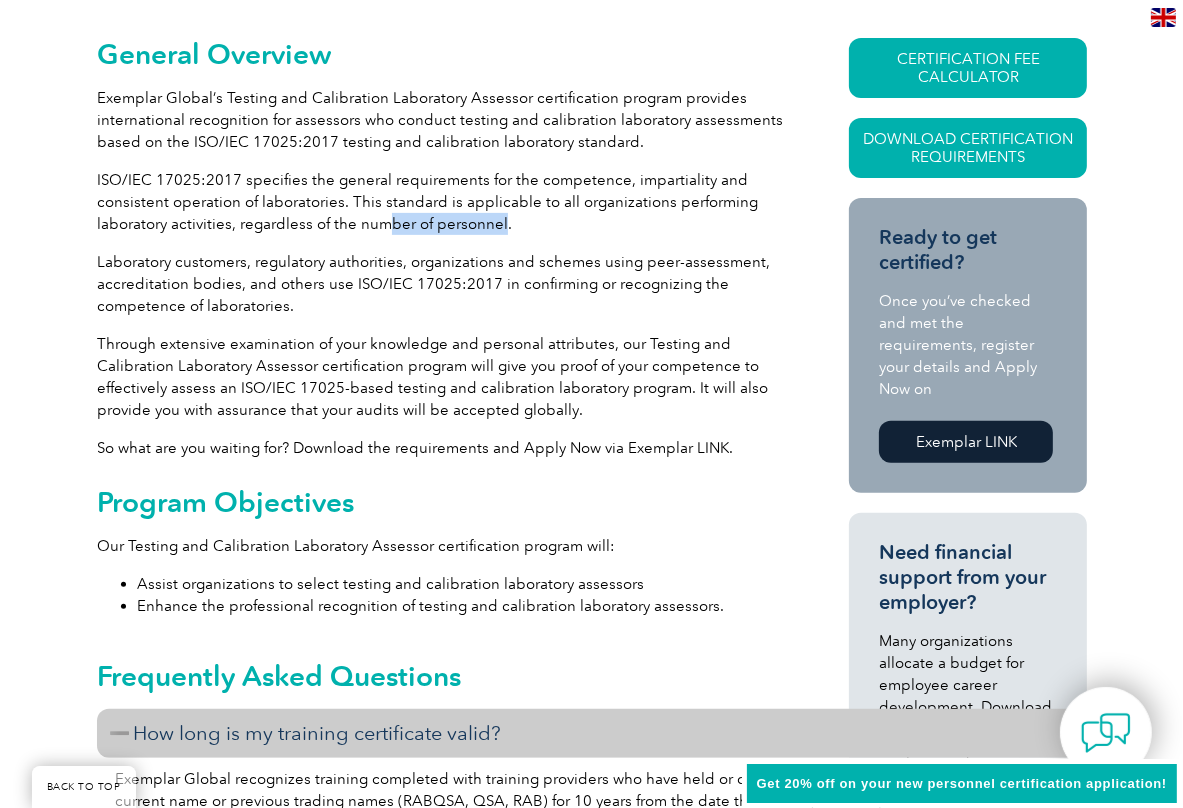 scroll, scrollTop: 0, scrollLeft: 0, axis: both 